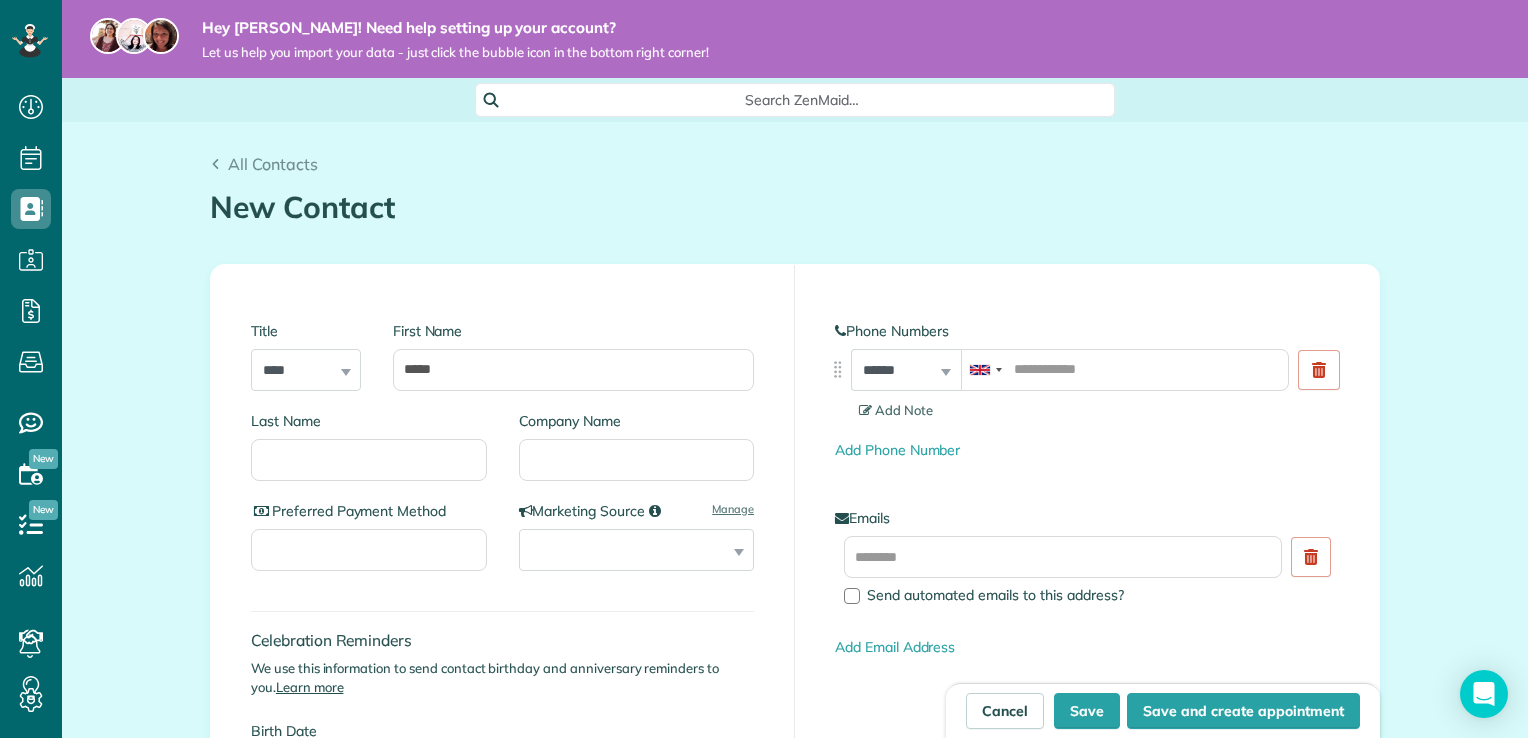 select on "****" 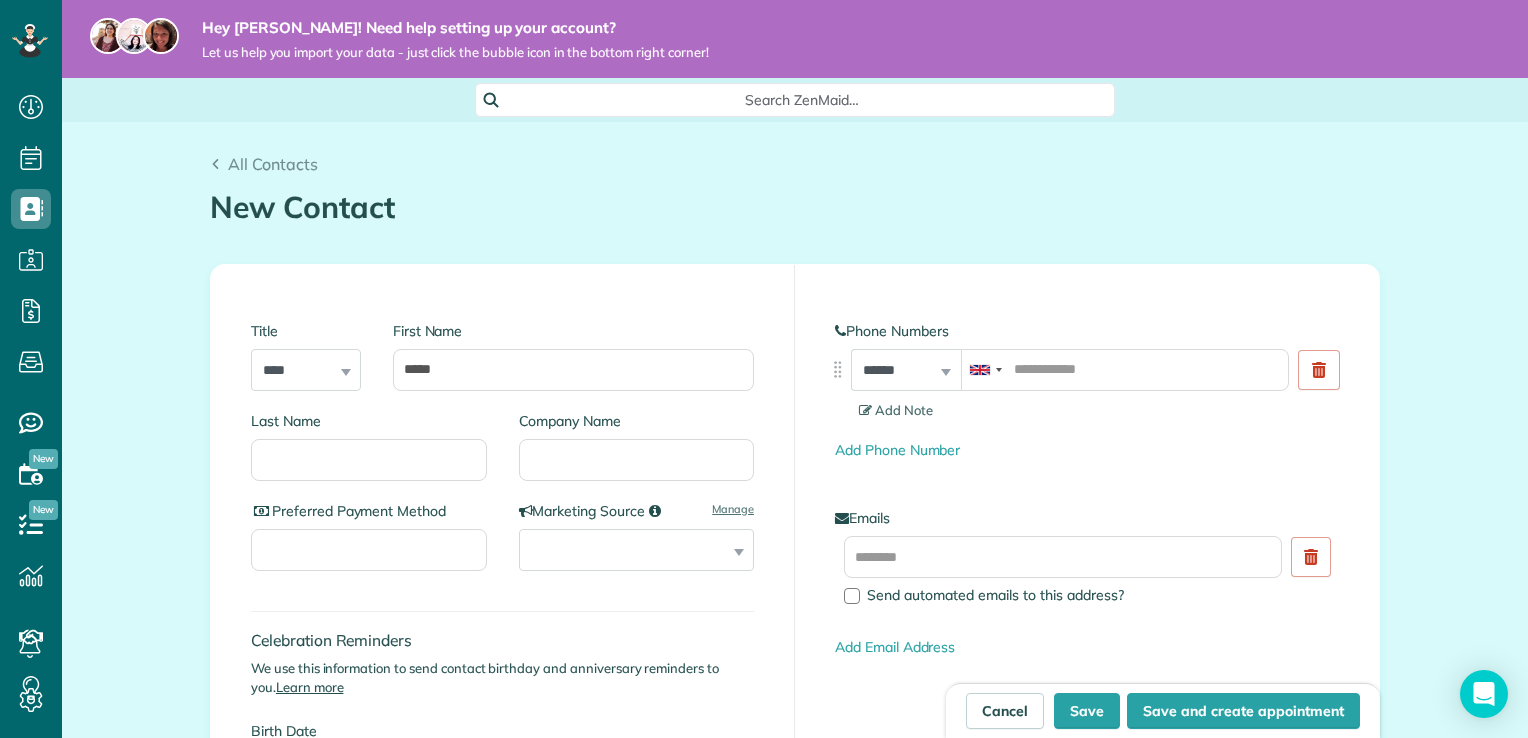 scroll, scrollTop: 0, scrollLeft: 0, axis: both 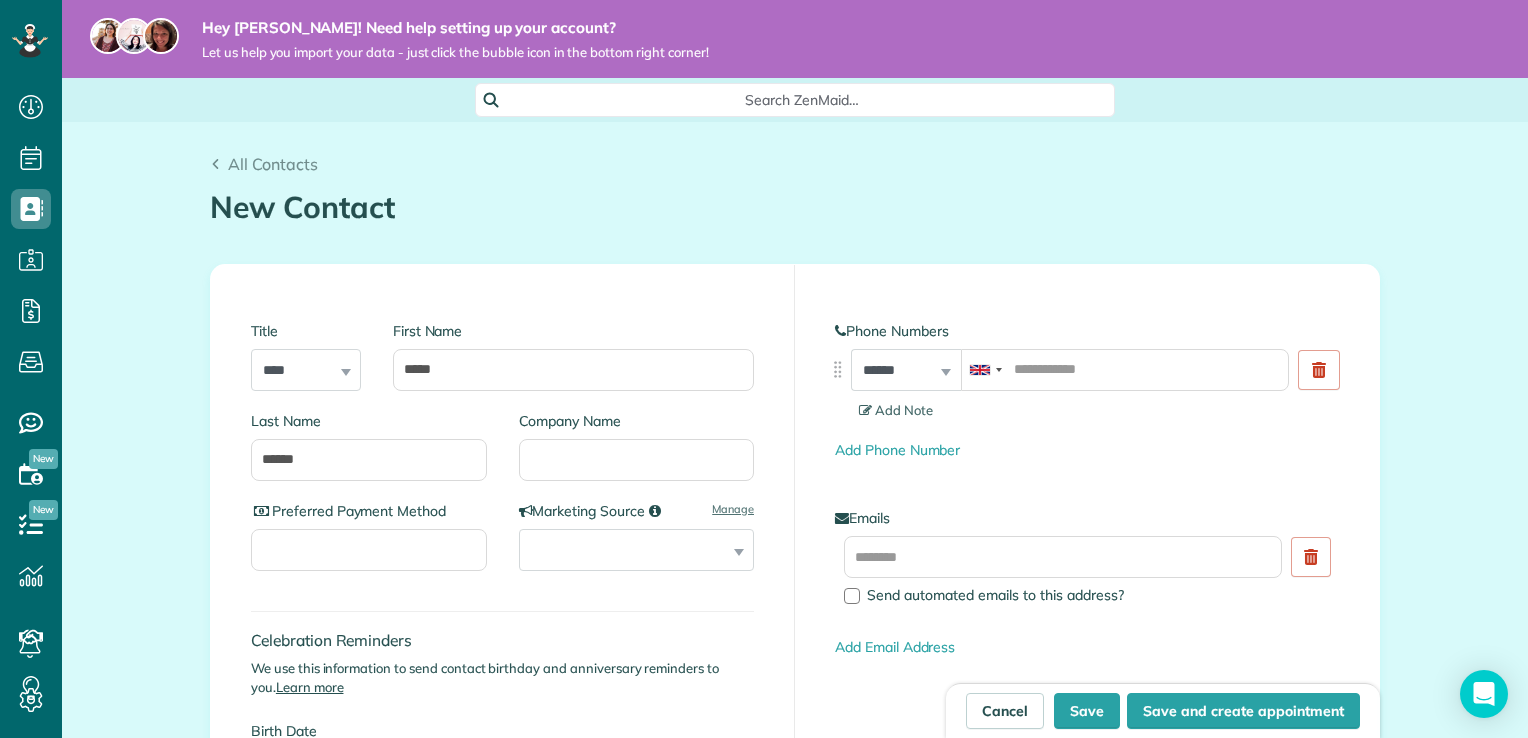 type on "******" 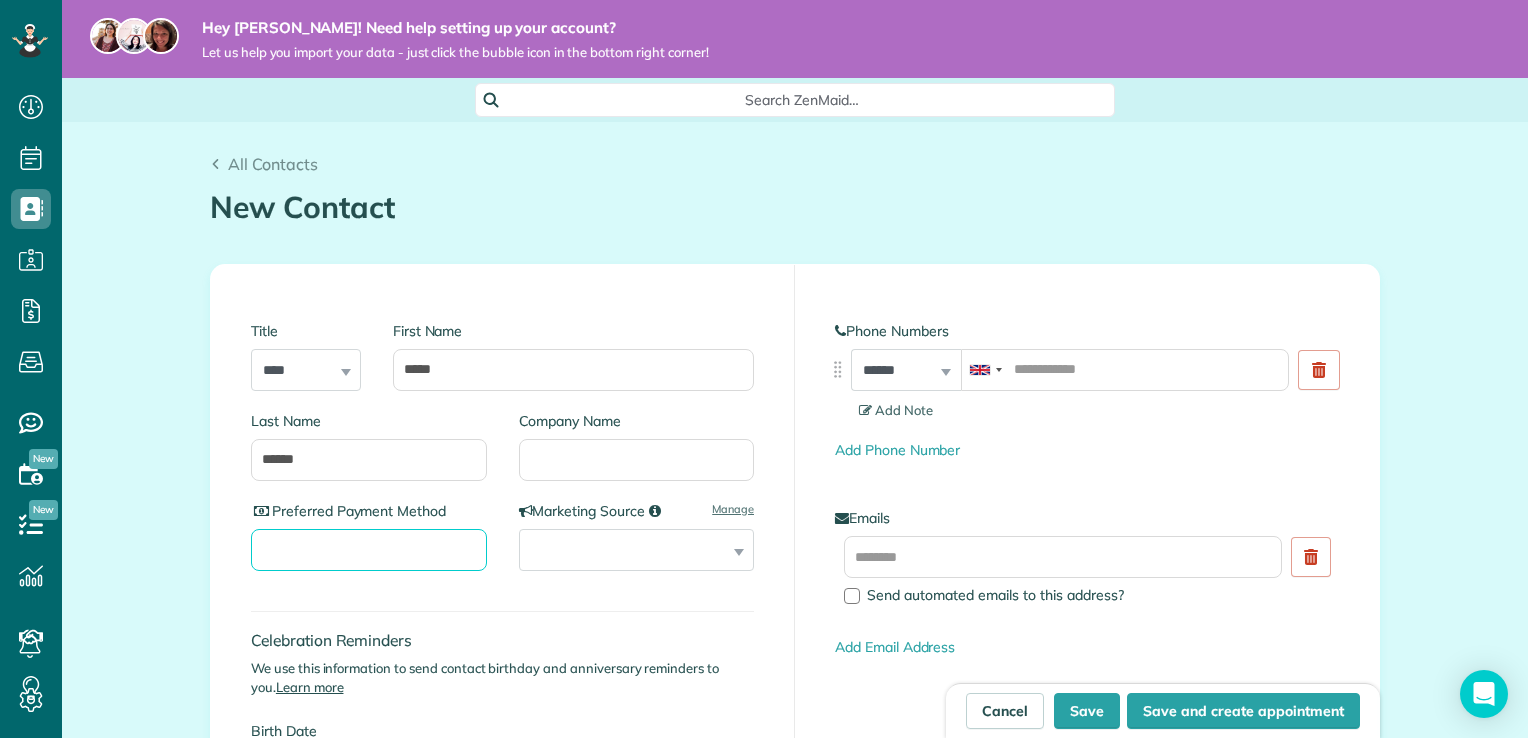 click on "Preferred Payment Method" at bounding box center (369, 550) 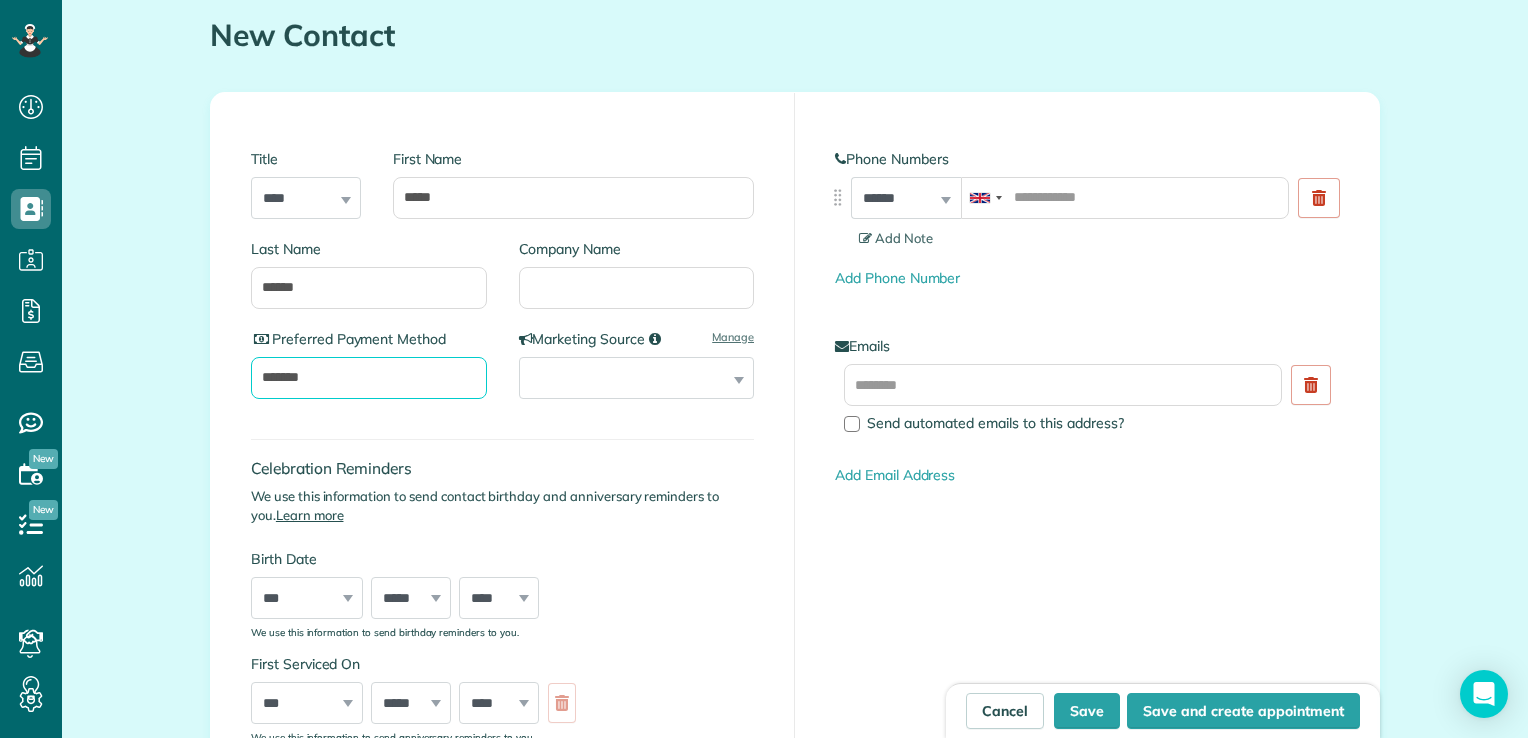 scroll, scrollTop: 180, scrollLeft: 0, axis: vertical 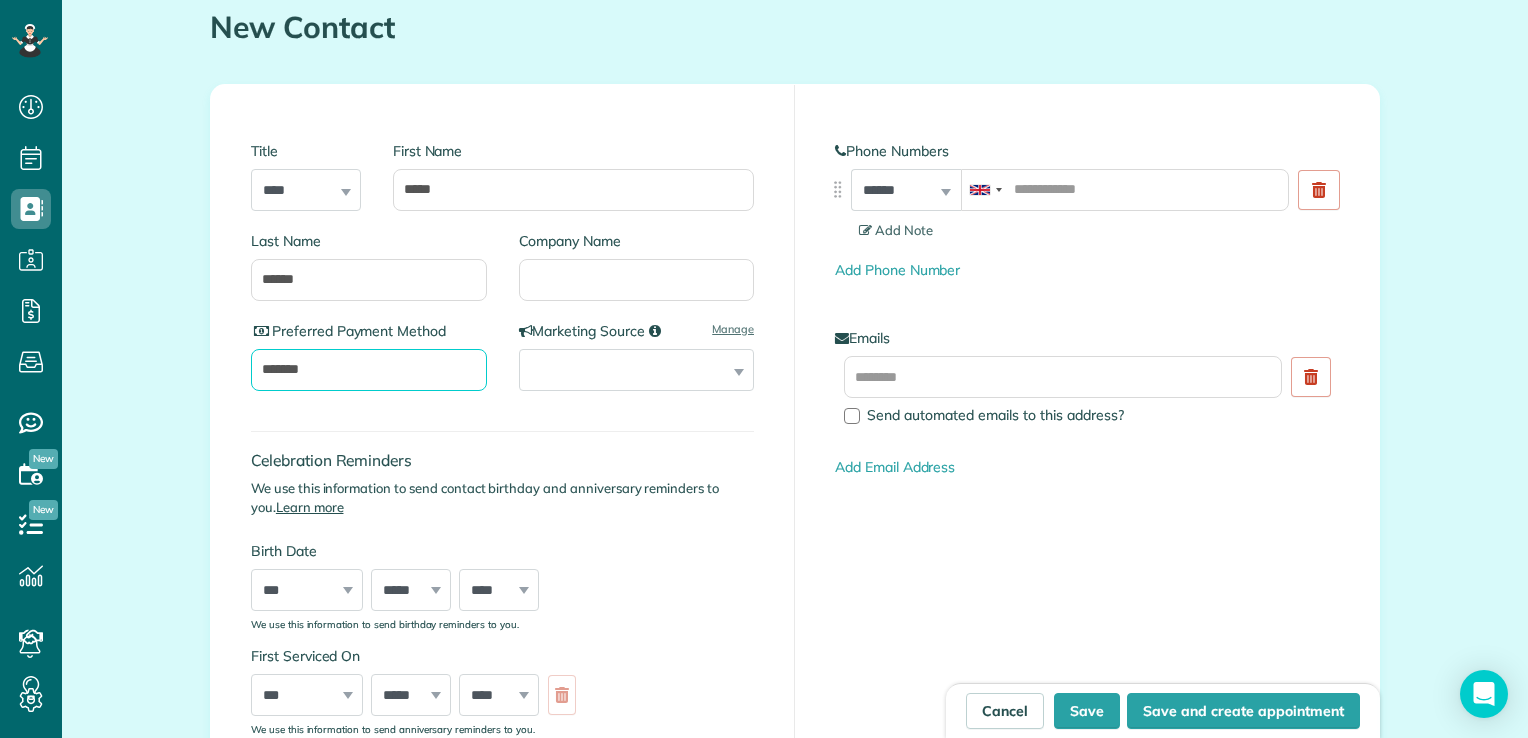 type on "*******" 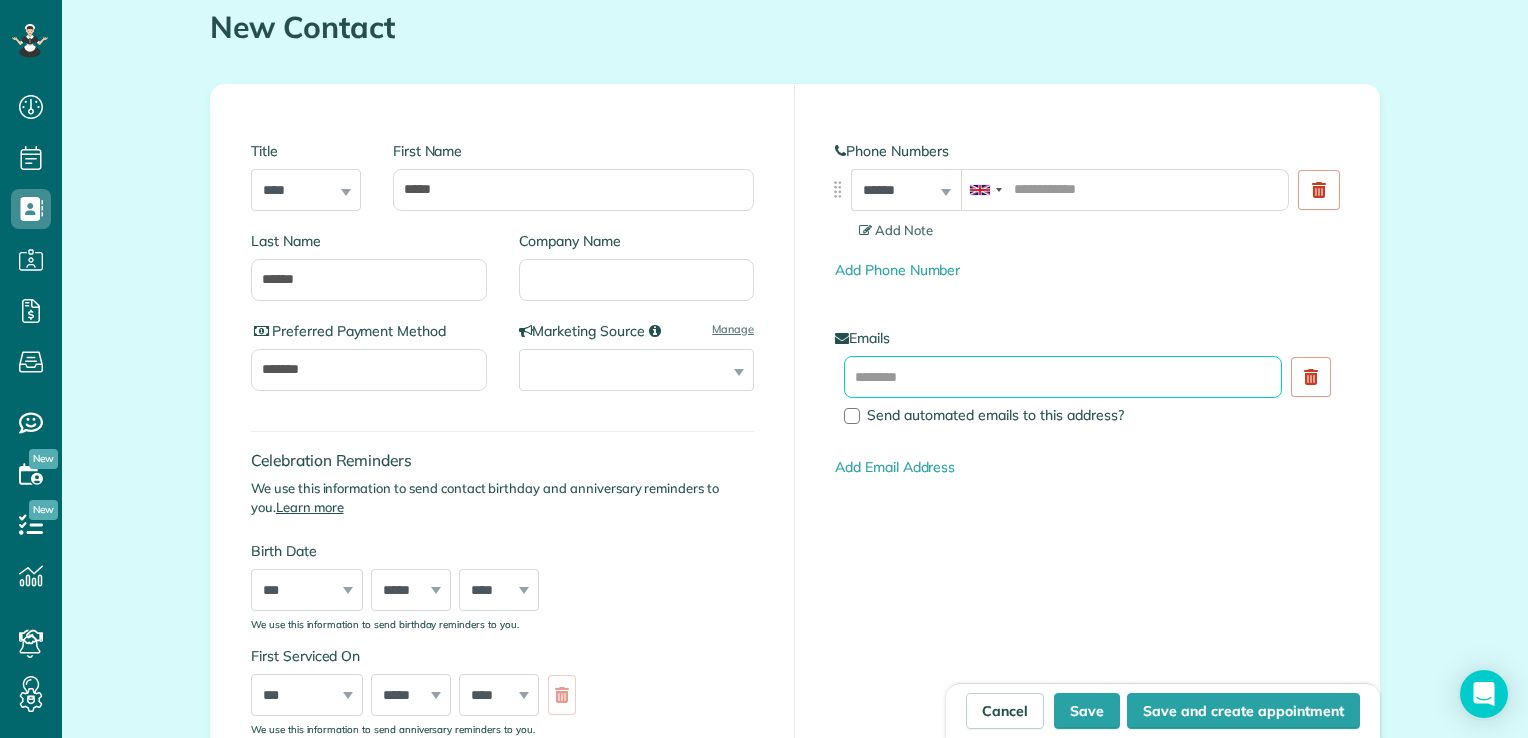 click at bounding box center [1063, 377] 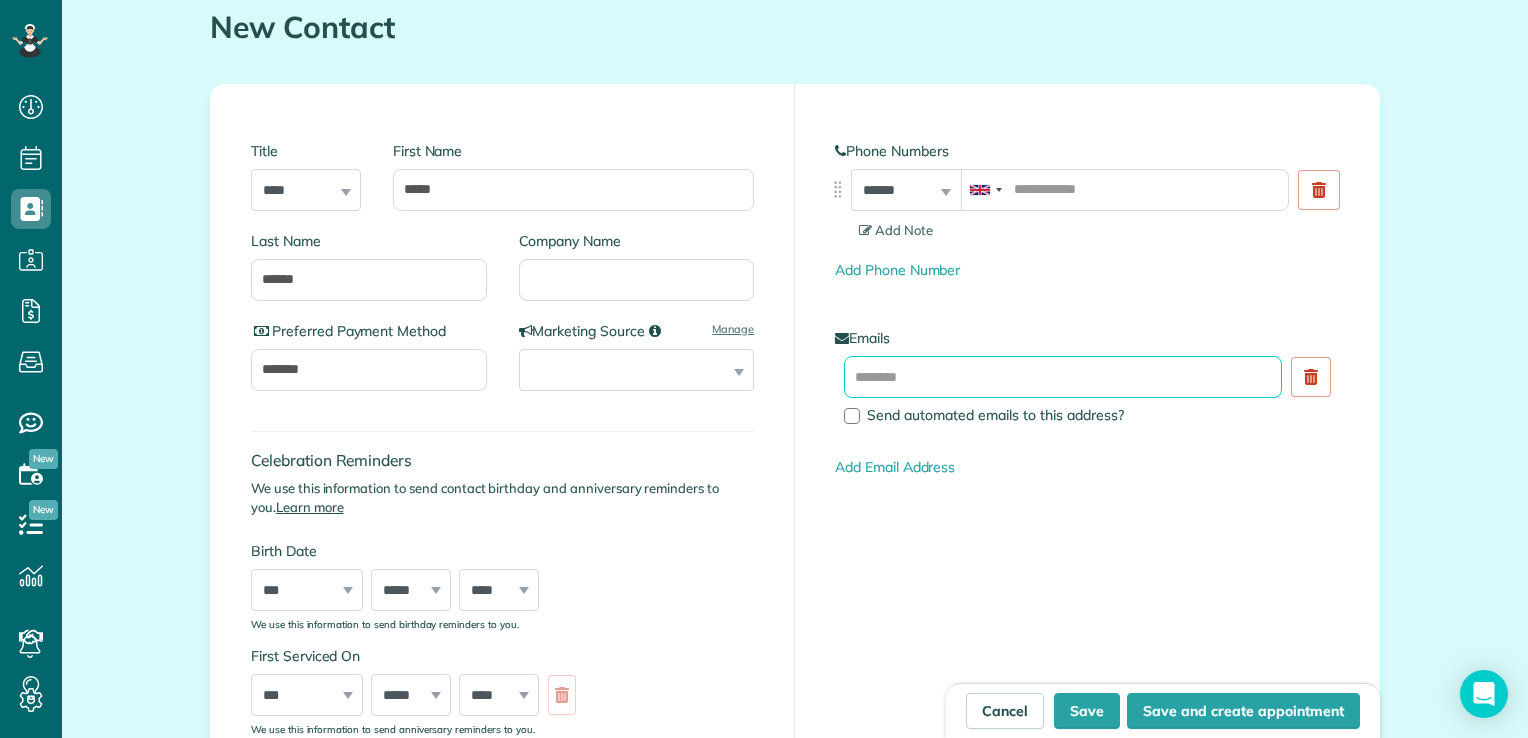 paste on "**********" 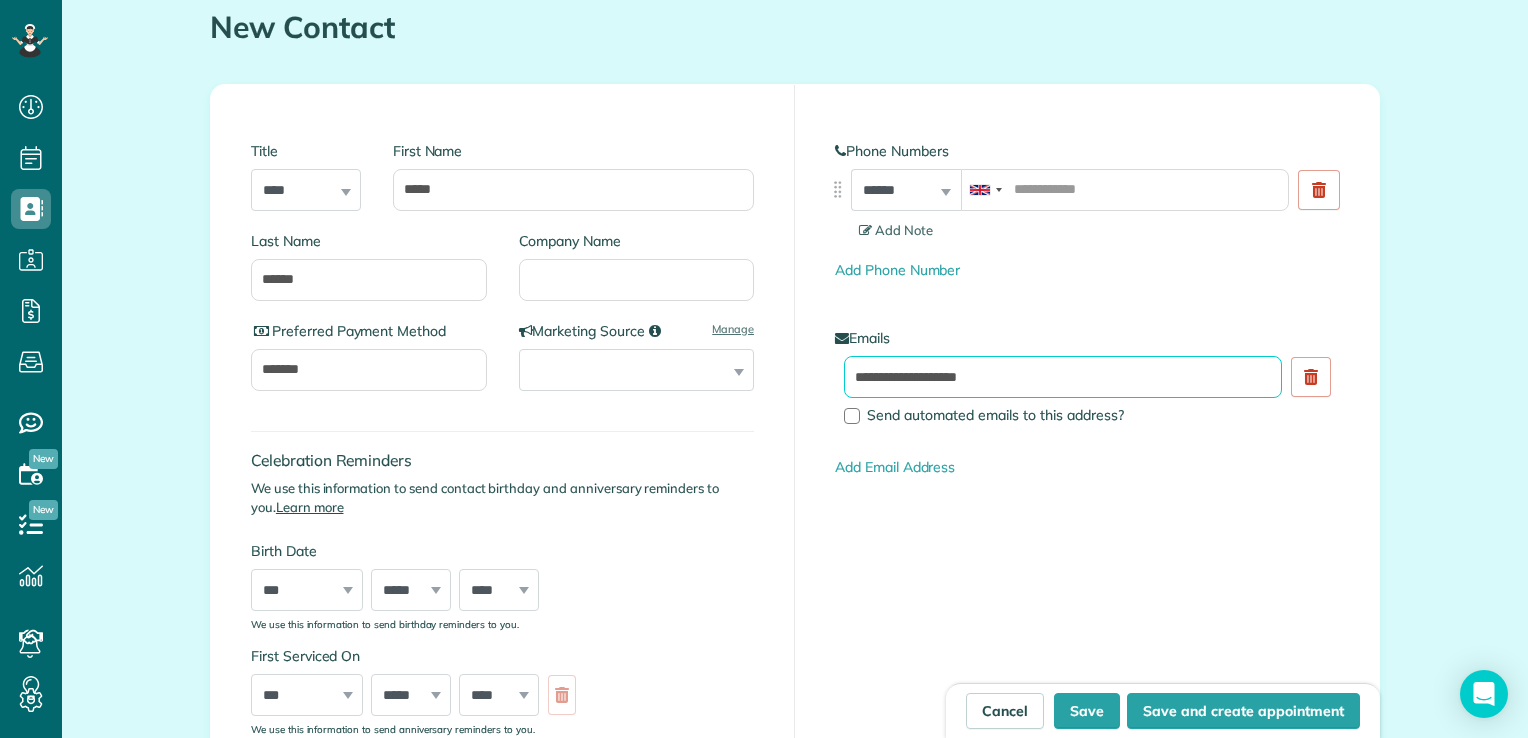 type on "**********" 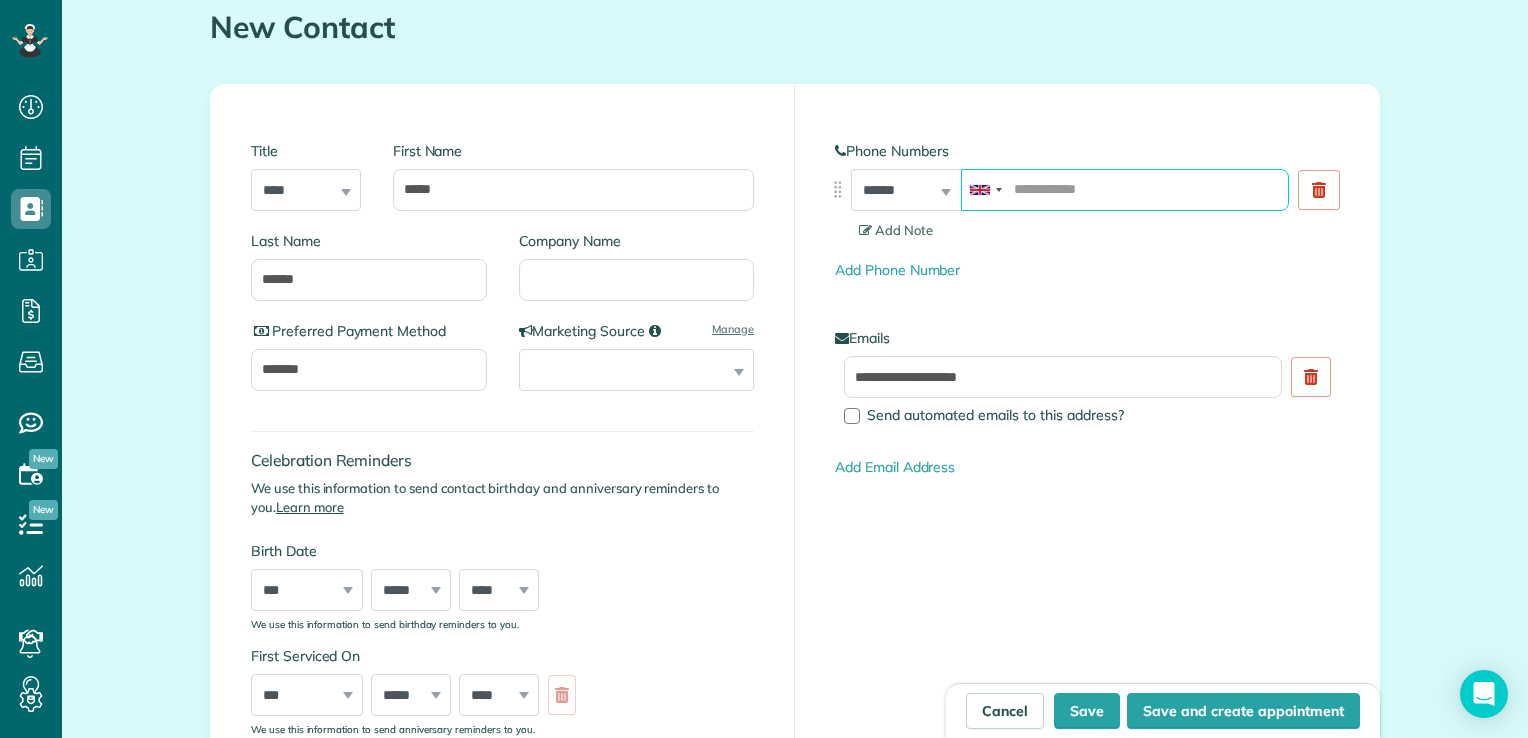 click at bounding box center (1125, 190) 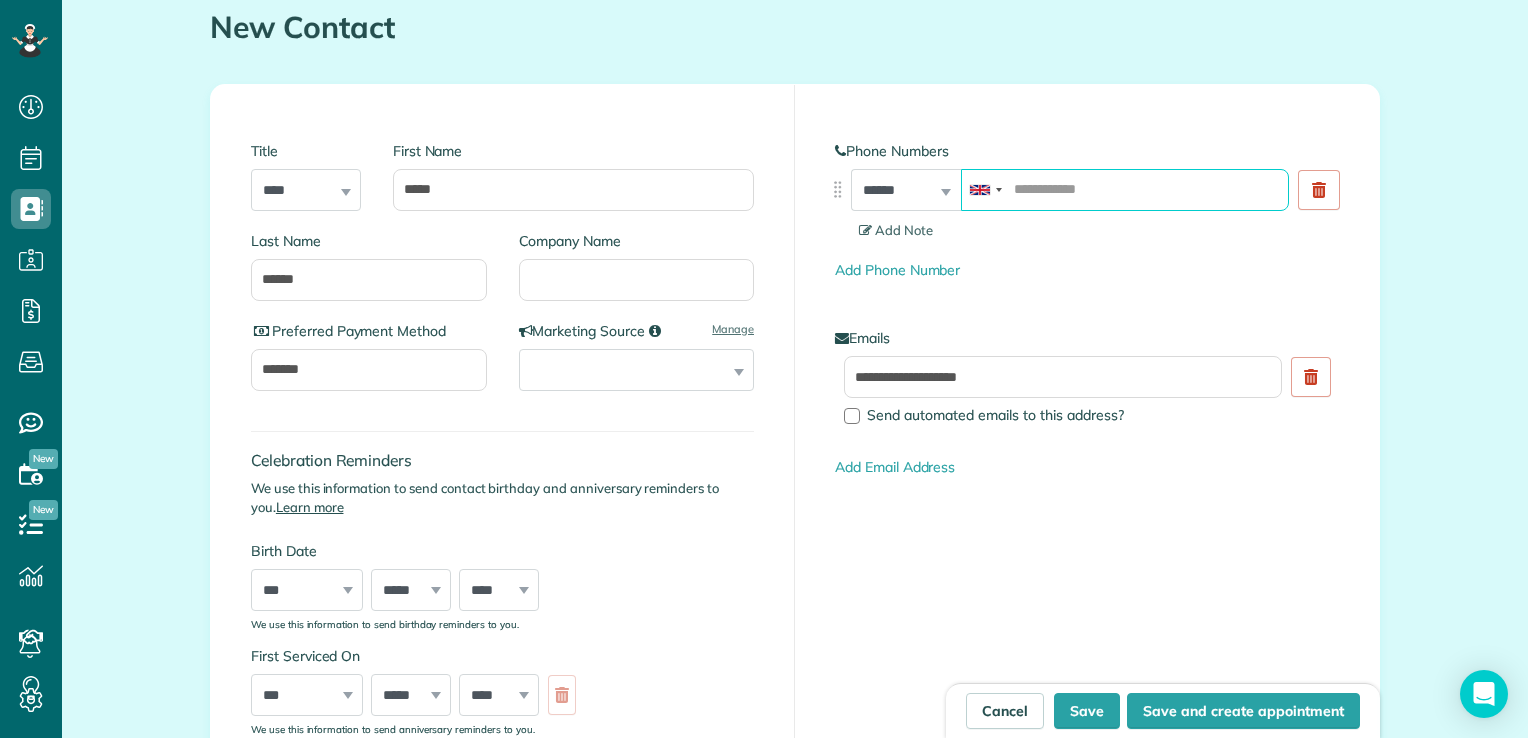 paste on "**********" 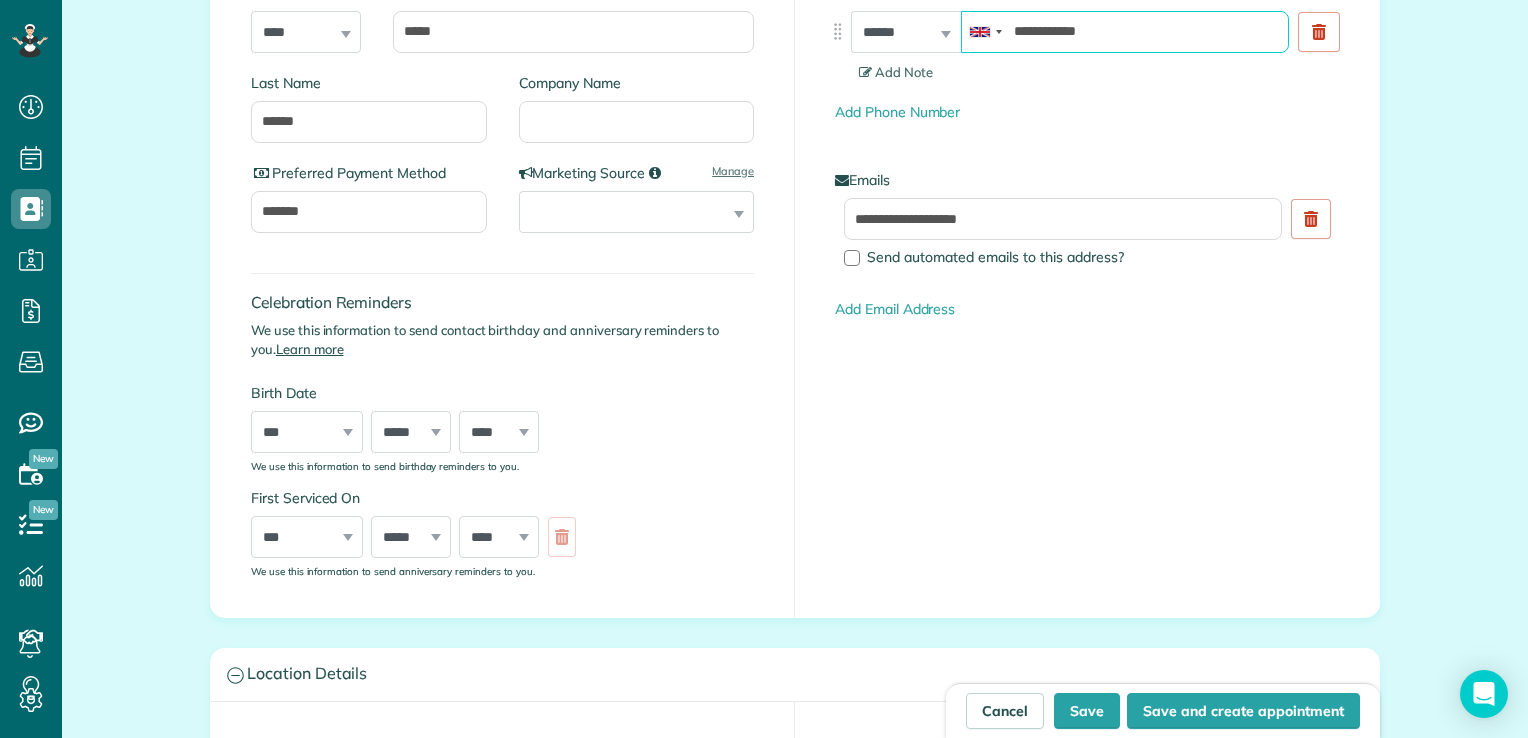 scroll, scrollTop: 355, scrollLeft: 0, axis: vertical 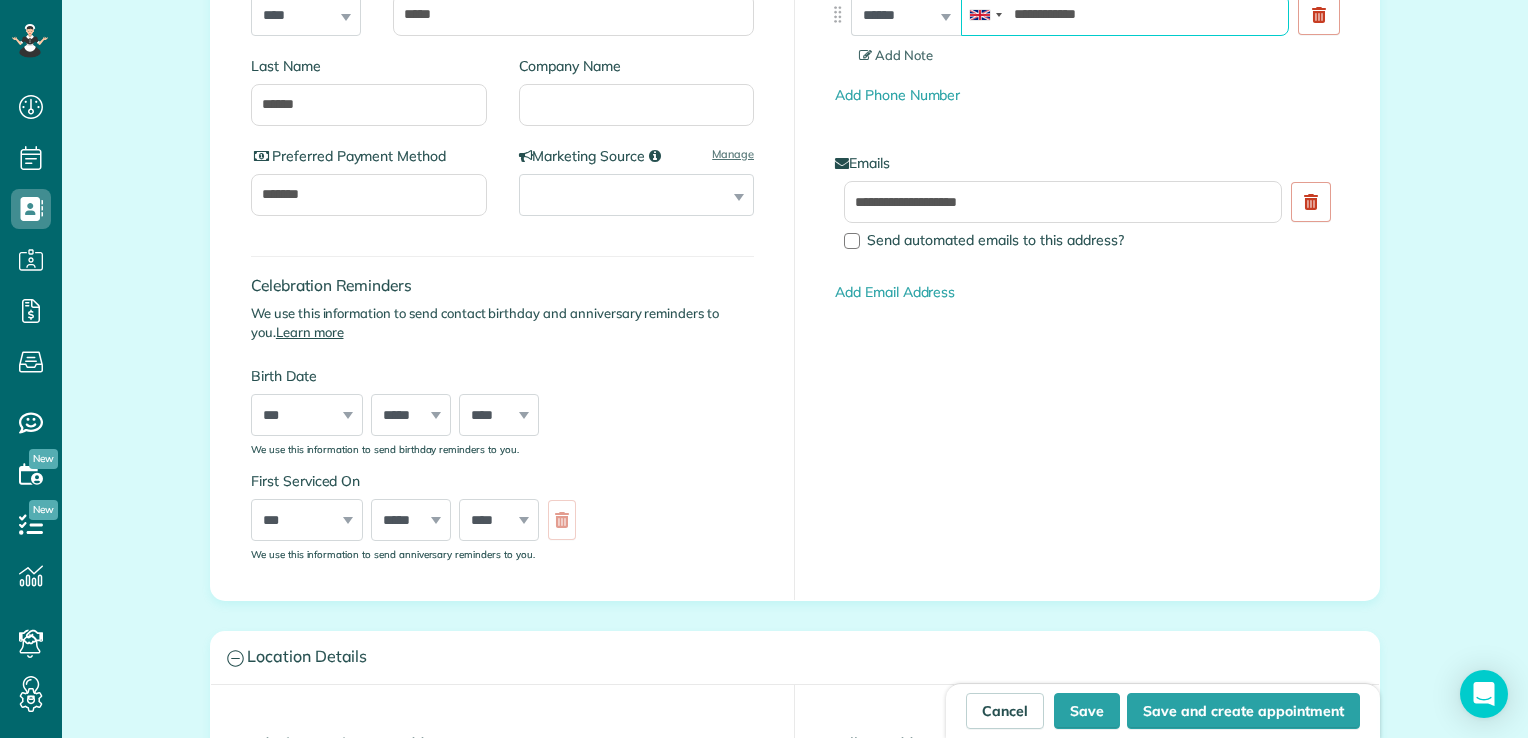 type on "**********" 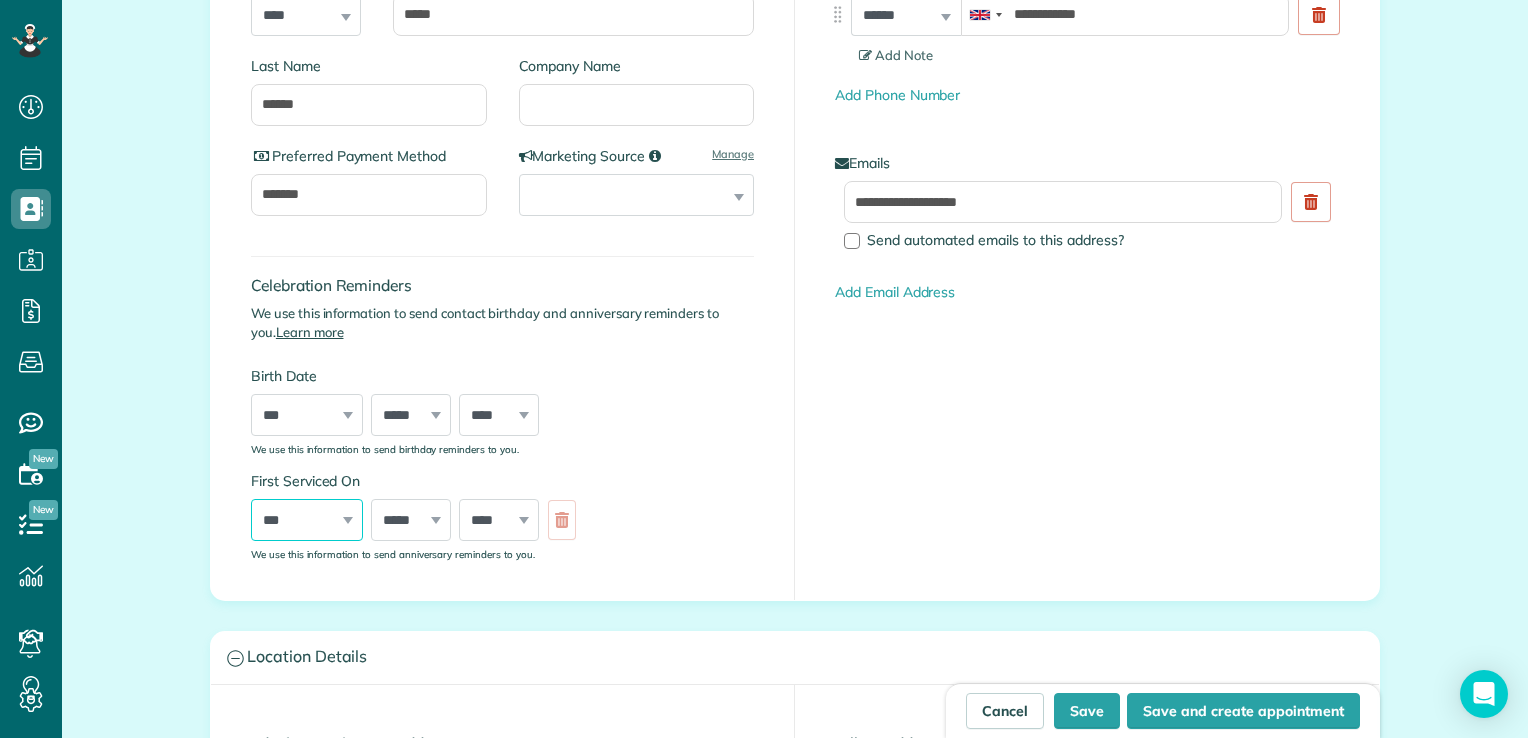 click on "***
*
*
*
*
*
*
*
*
*
**
**
**
**
**
**
**
**
**
**
**
**
**
**
**
**
**
**
**
**
**
**" at bounding box center [307, 520] 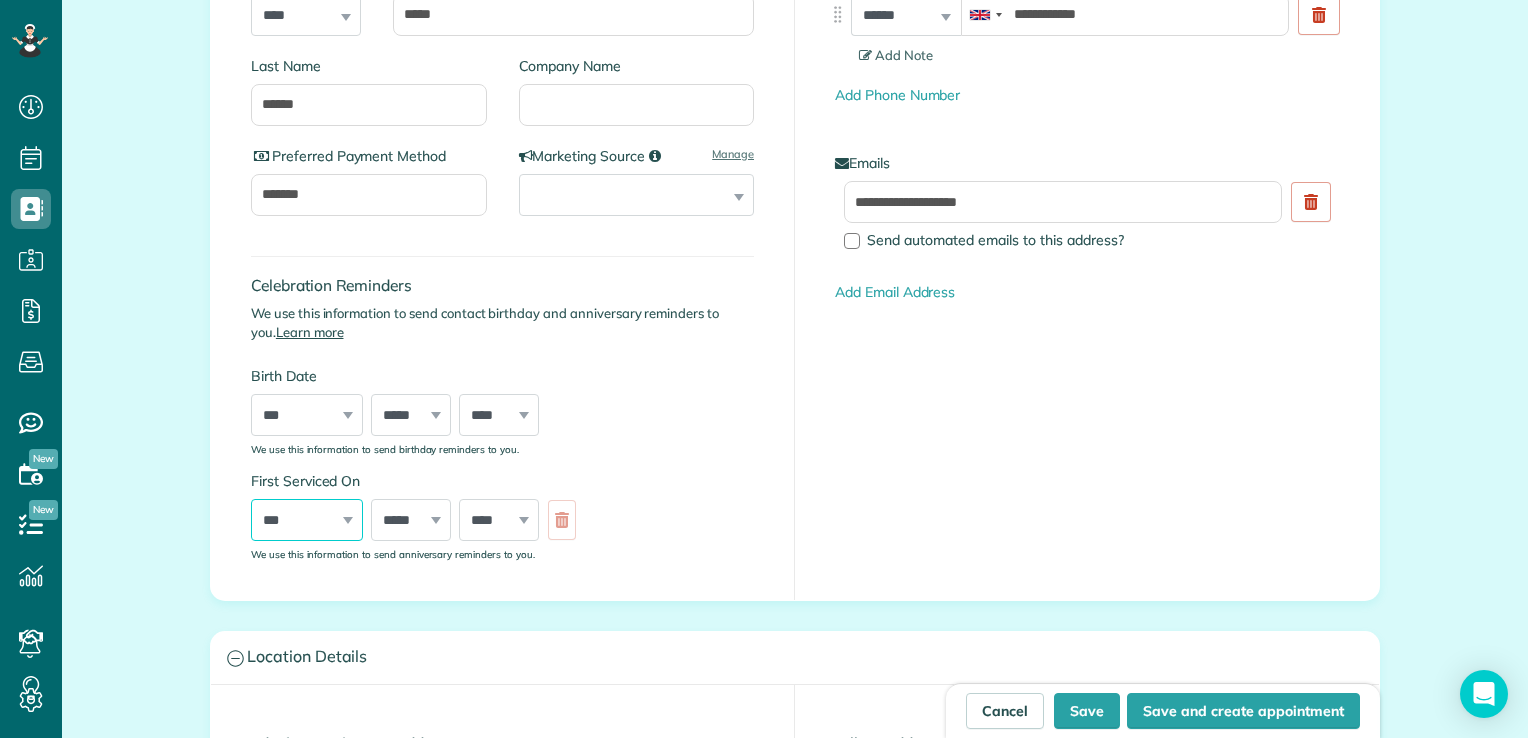 select on "**" 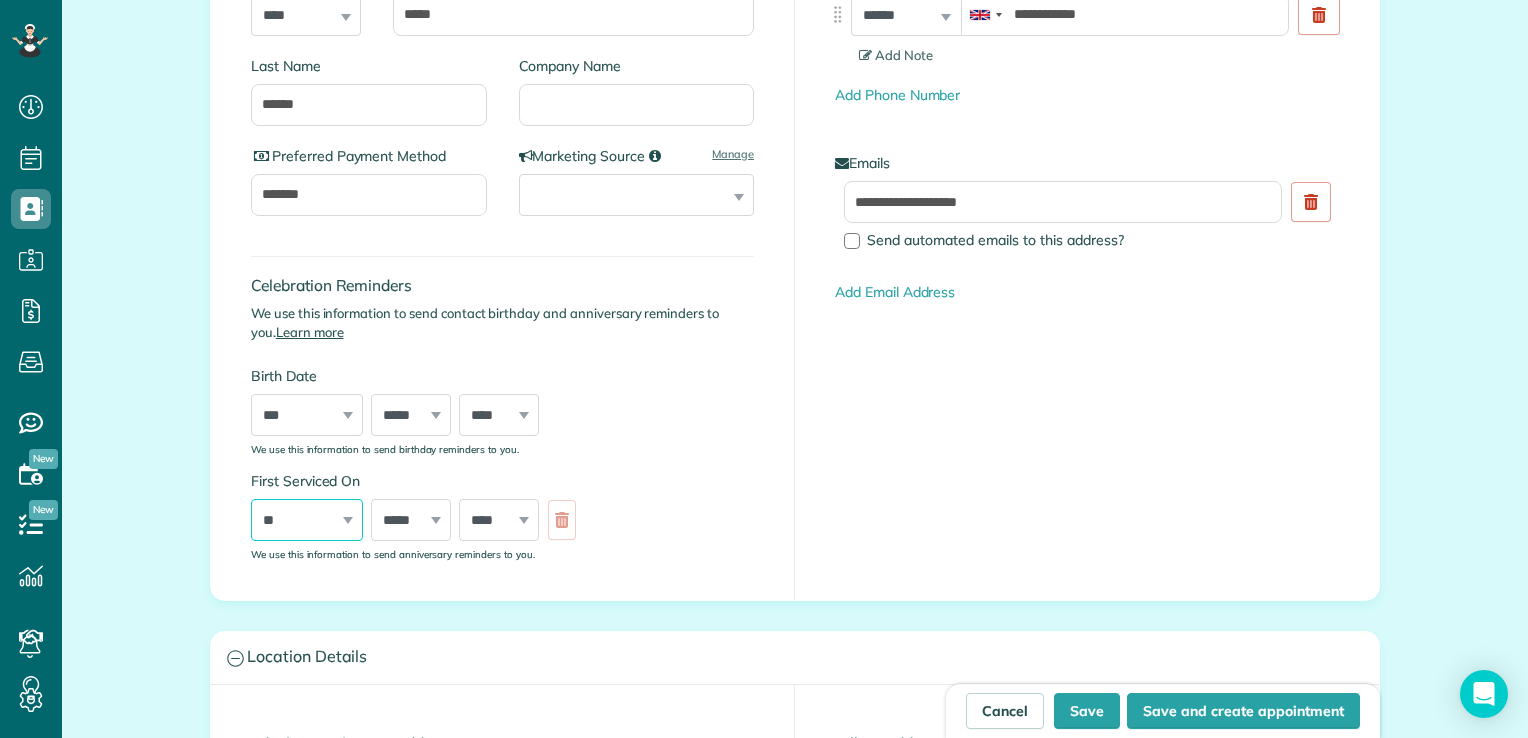 click on "***
*
*
*
*
*
*
*
*
*
**
**
**
**
**
**
**
**
**
**
**
**
**
**
**
**
**
**
**
**
**
**" at bounding box center [307, 520] 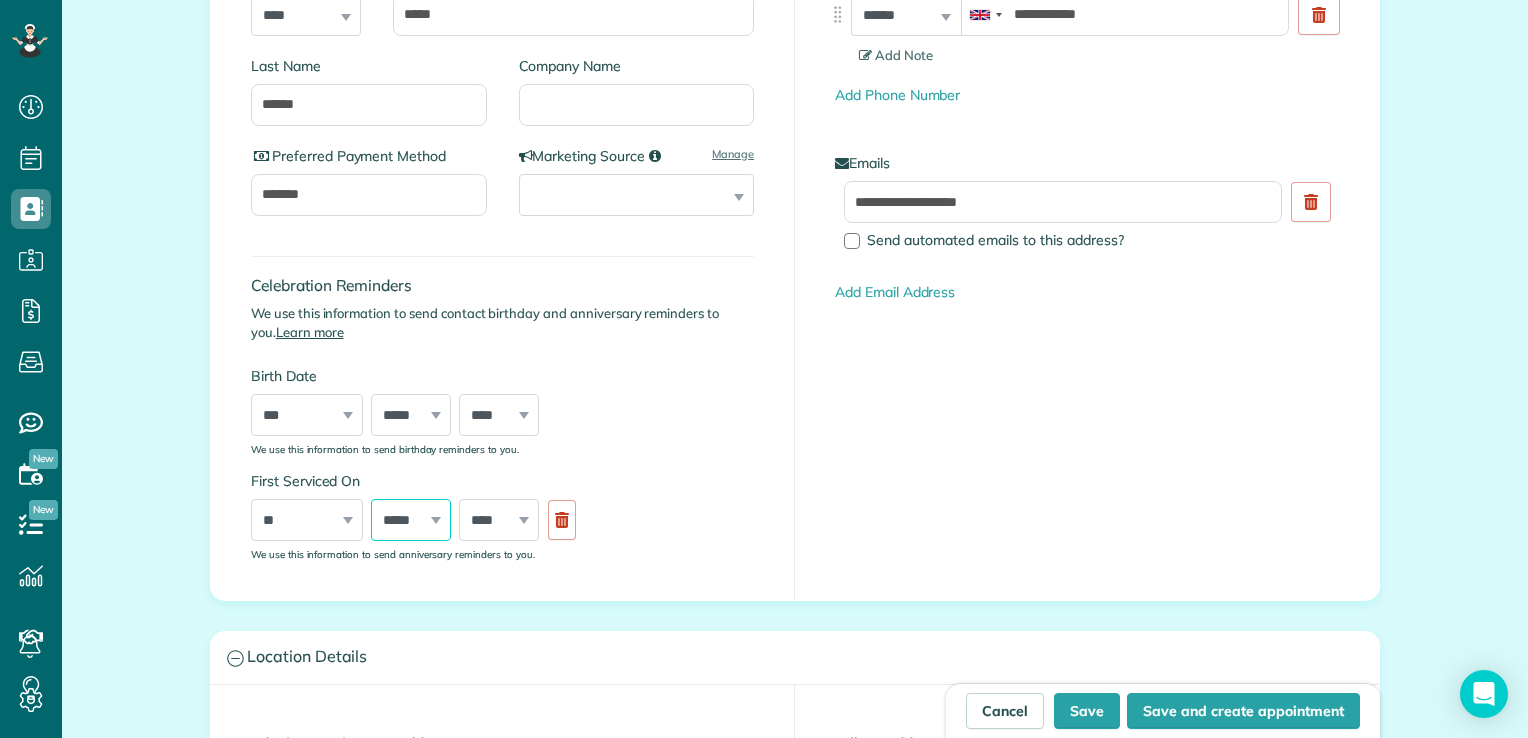 click on "*****
*******
********
*****
*****
***
****
****
******
*********
*******
********
********" at bounding box center [411, 520] 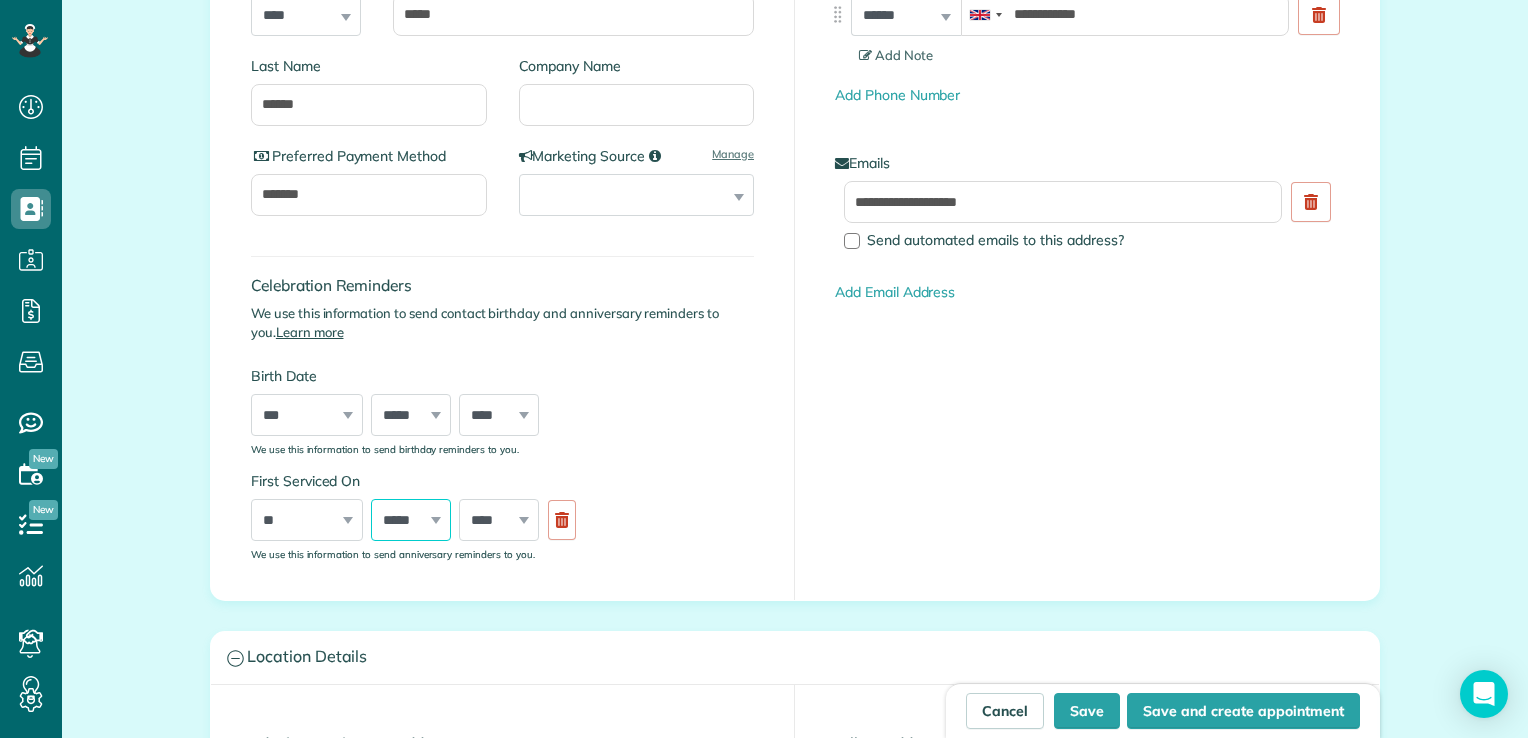 select on "*" 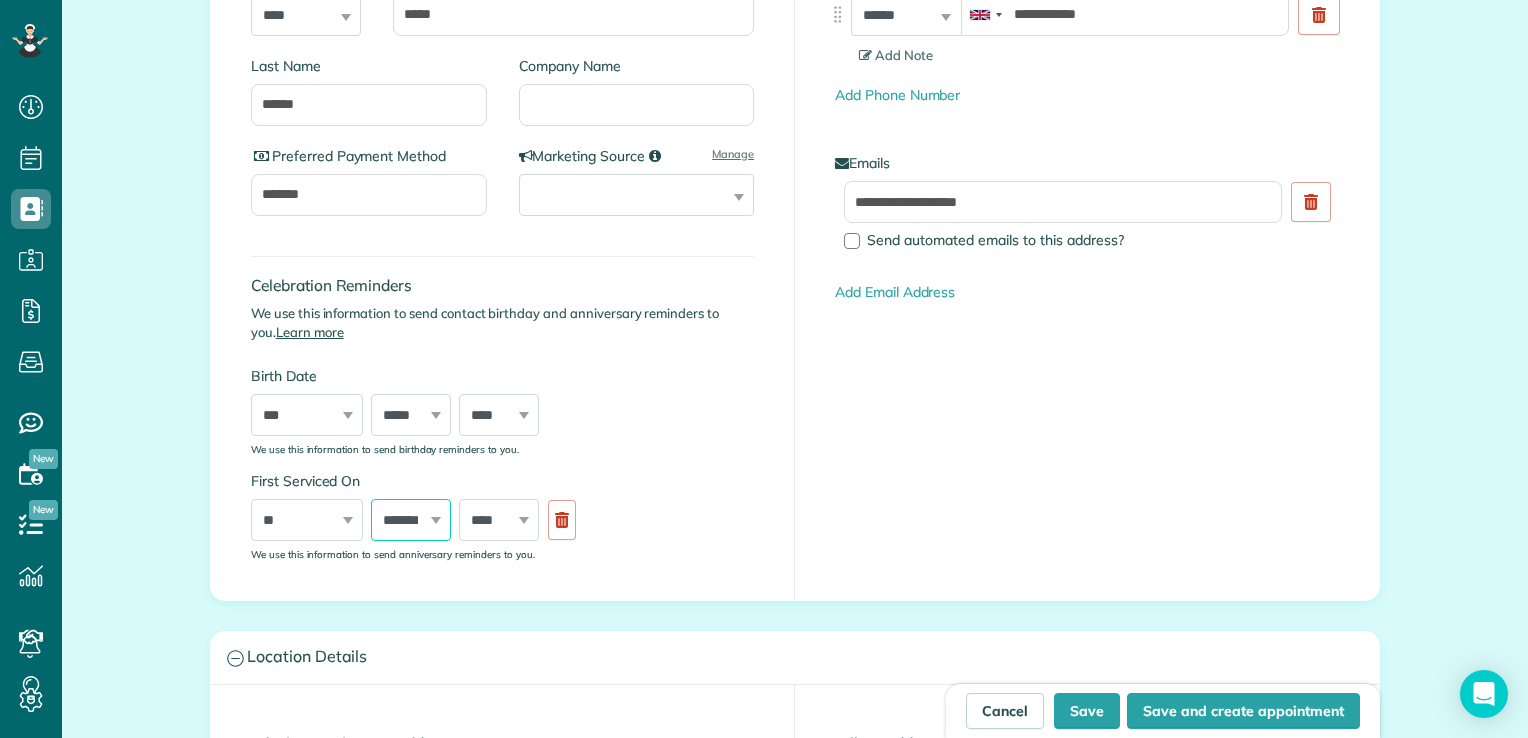 click on "*****
*******
********
*****
*****
***
****
****
******
*********
*******
********
********" at bounding box center [411, 520] 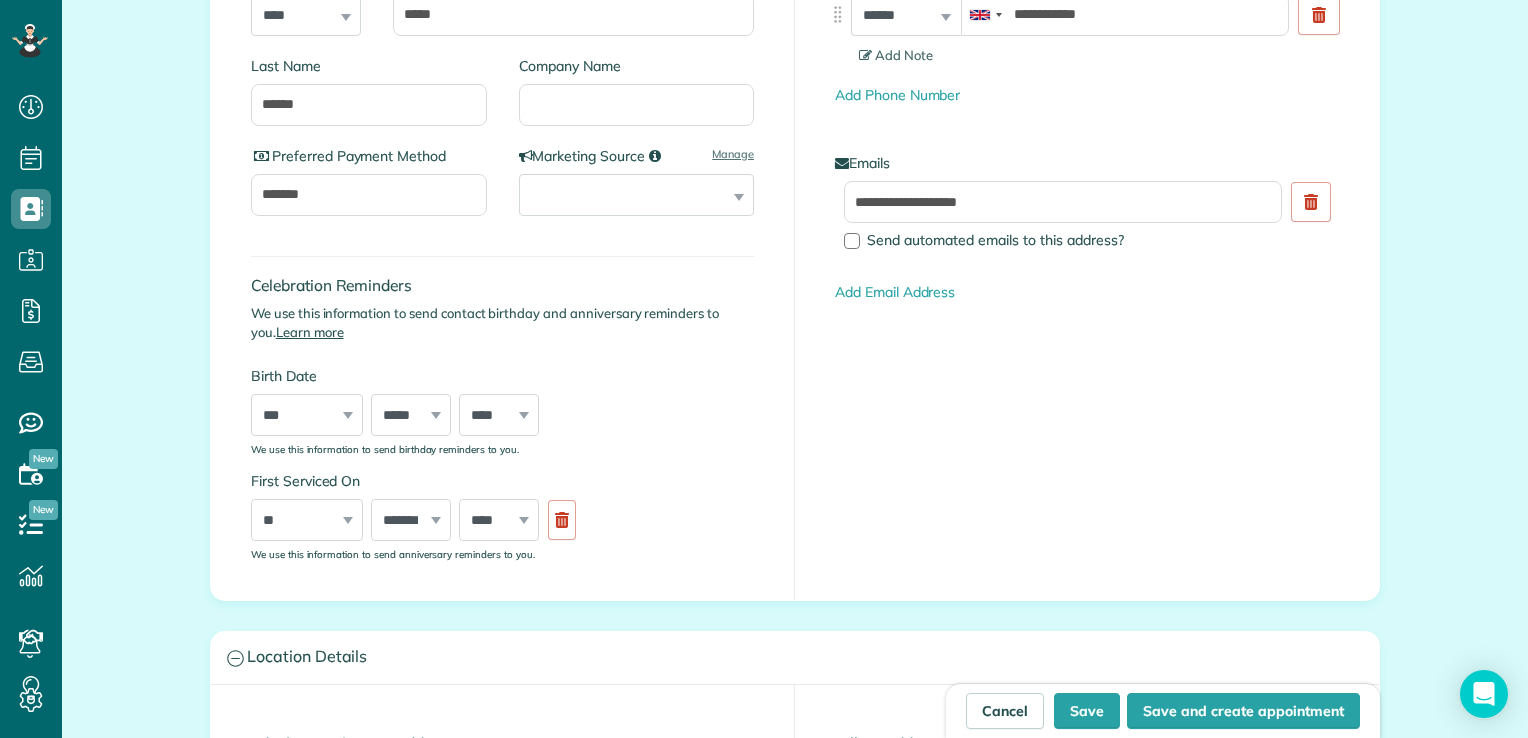 click on "****
****
****
****
****
****
****
****
****
****
****
****
****
****
****
****
****
****
****
****
****
****
****
****
****
****
****
****
****
****
****
****
****
****
****
****
****
****
****
****
****
****
****
****
****
****
****
****
****
****
****
****" at bounding box center [499, 520] 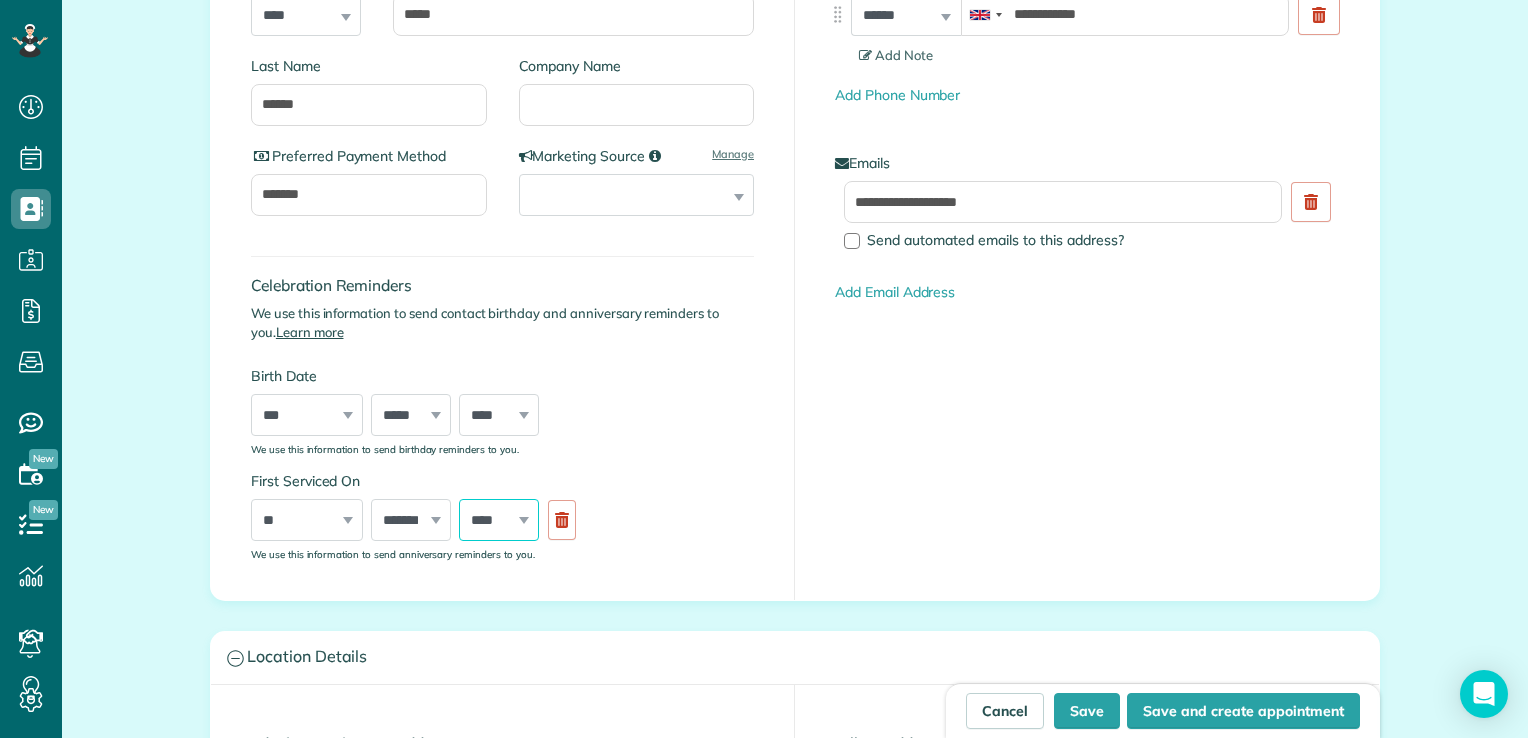 click on "****
****
****
****
****
****
****
****
****
****
****
****
****
****
****
****
****
****
****
****
****
****
****
****
****
****
****
****
****
****
****
****
****
****
****
****
****
****
****
****
****
****
****
****
****
****
****
****
****
****
****
****" at bounding box center (499, 520) 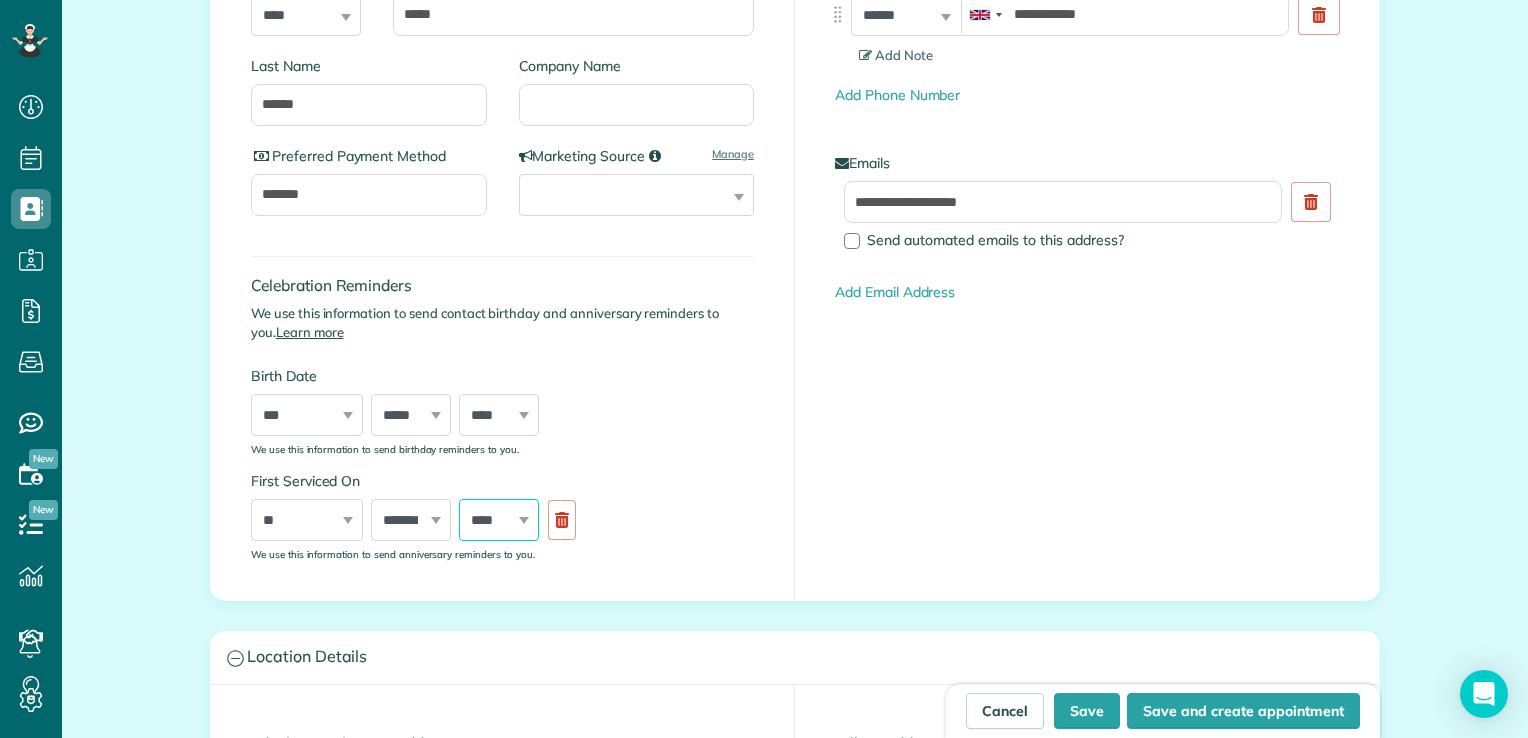 select on "****" 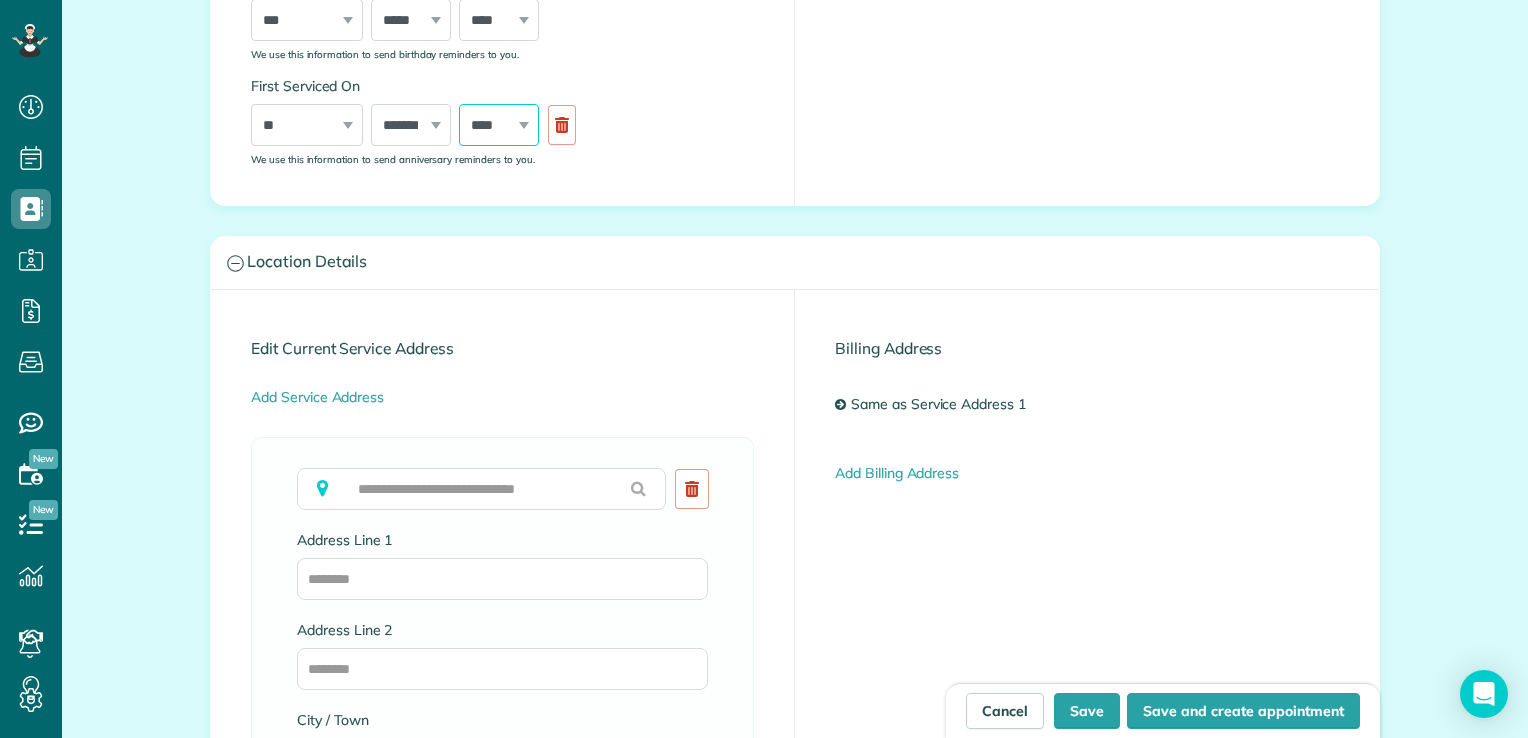 scroll, scrollTop: 752, scrollLeft: 0, axis: vertical 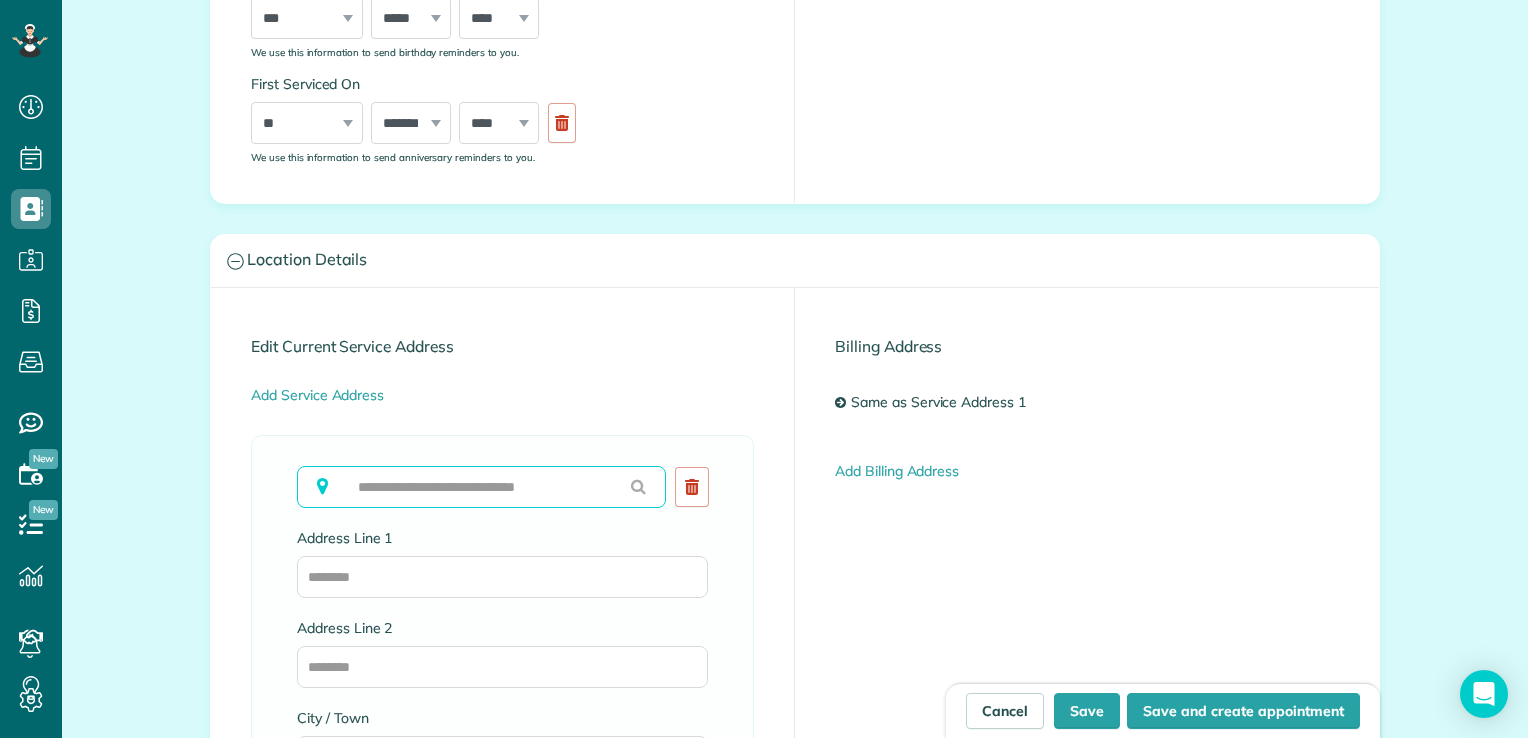 click at bounding box center (481, 487) 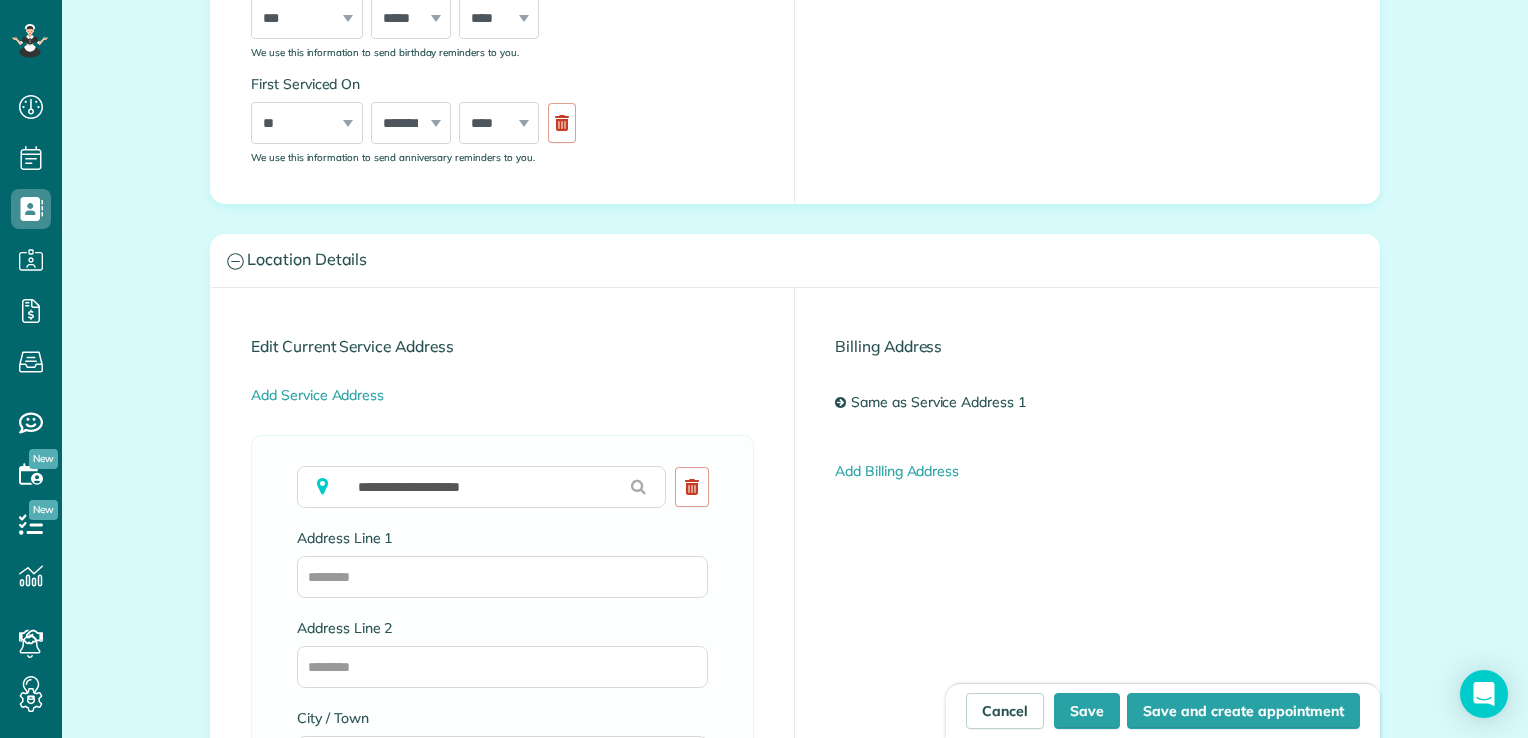type on "**********" 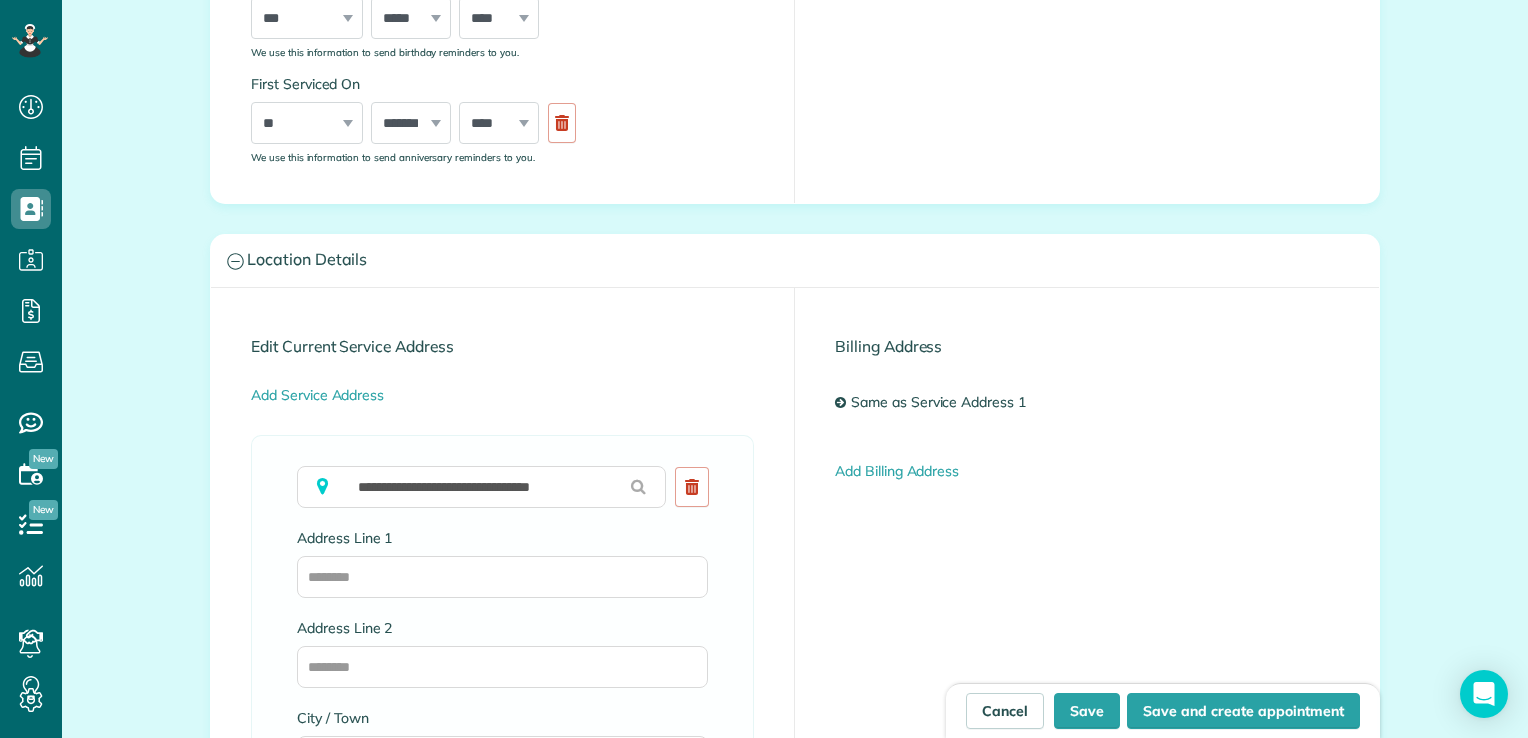 type on "**********" 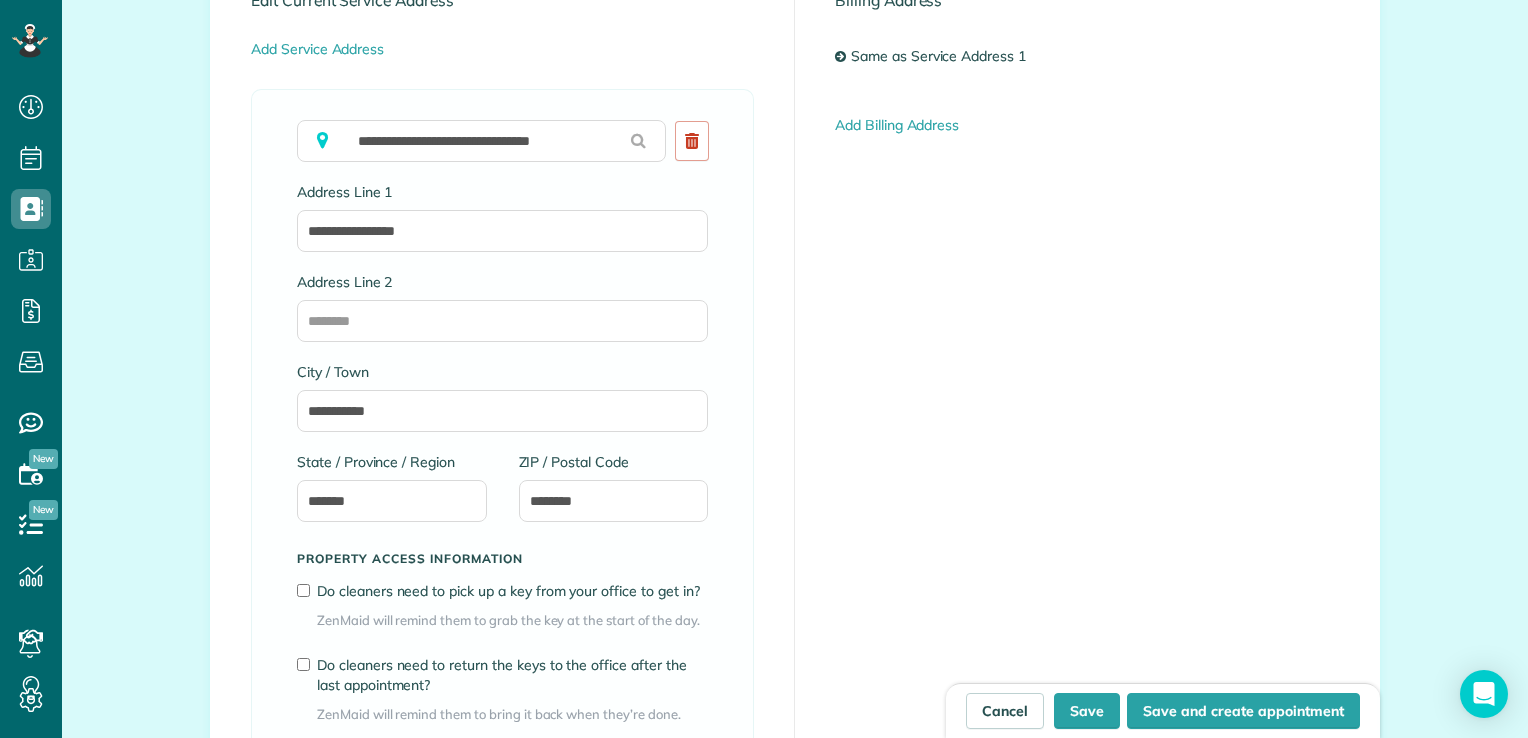 scroll, scrollTop: 1100, scrollLeft: 0, axis: vertical 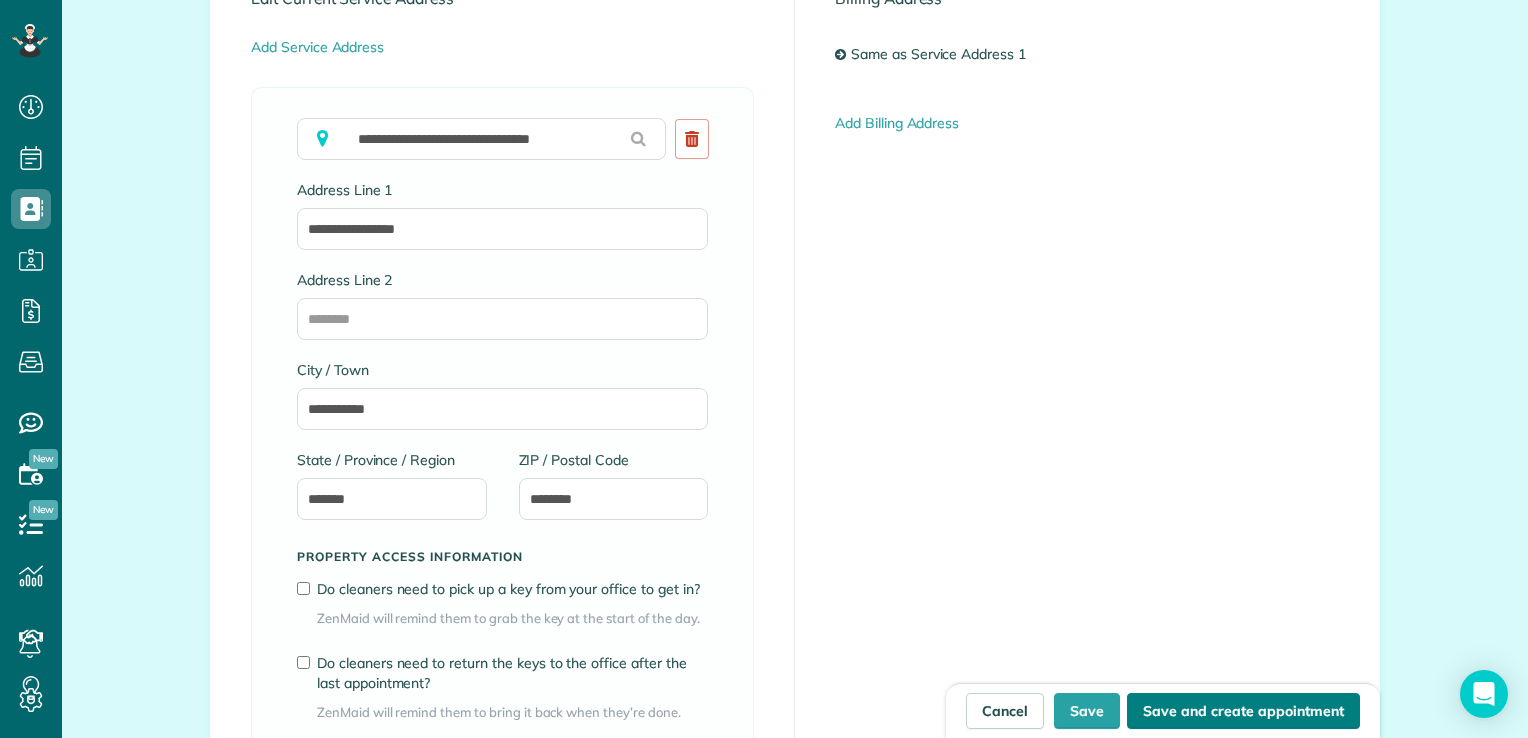 click on "Save and create appointment" at bounding box center [1243, 711] 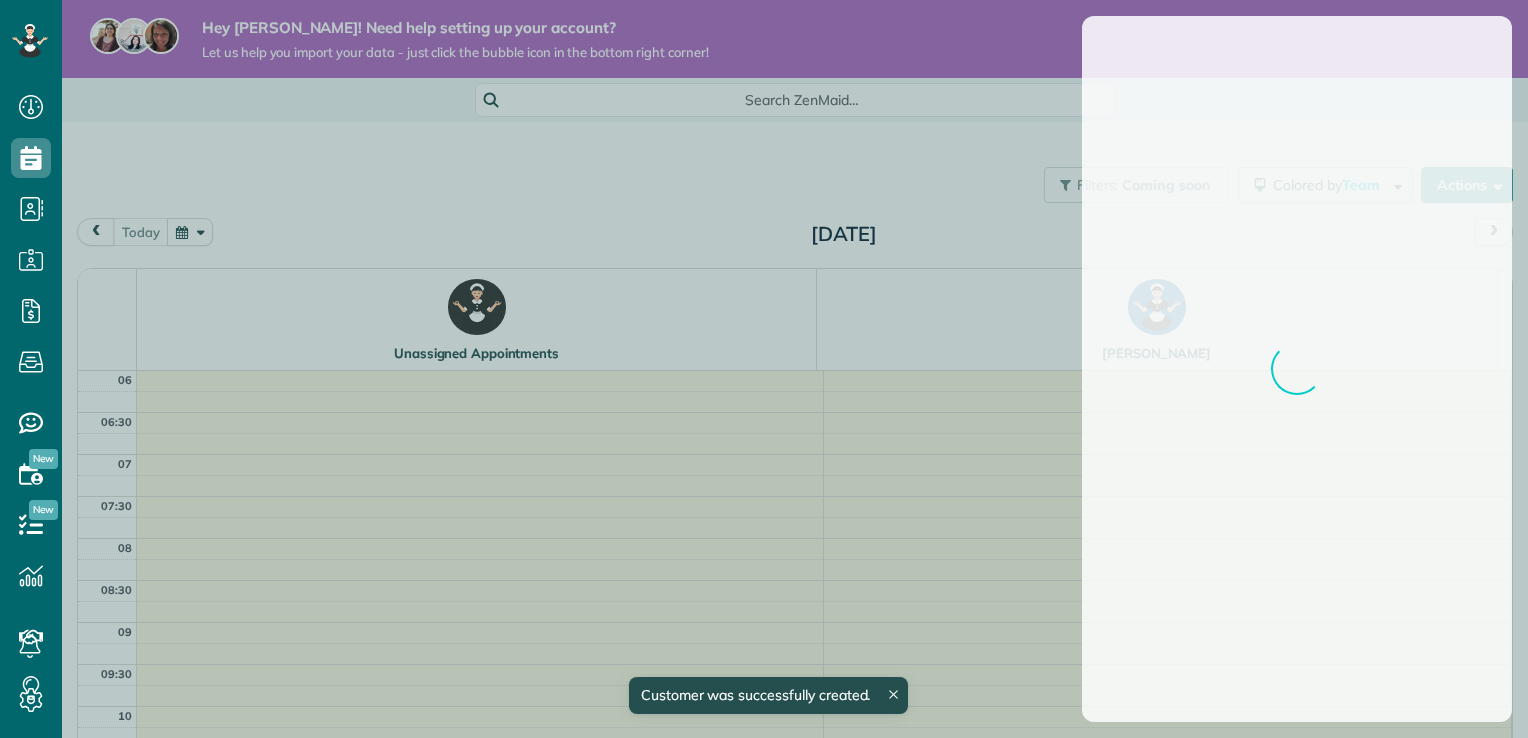scroll, scrollTop: 0, scrollLeft: 0, axis: both 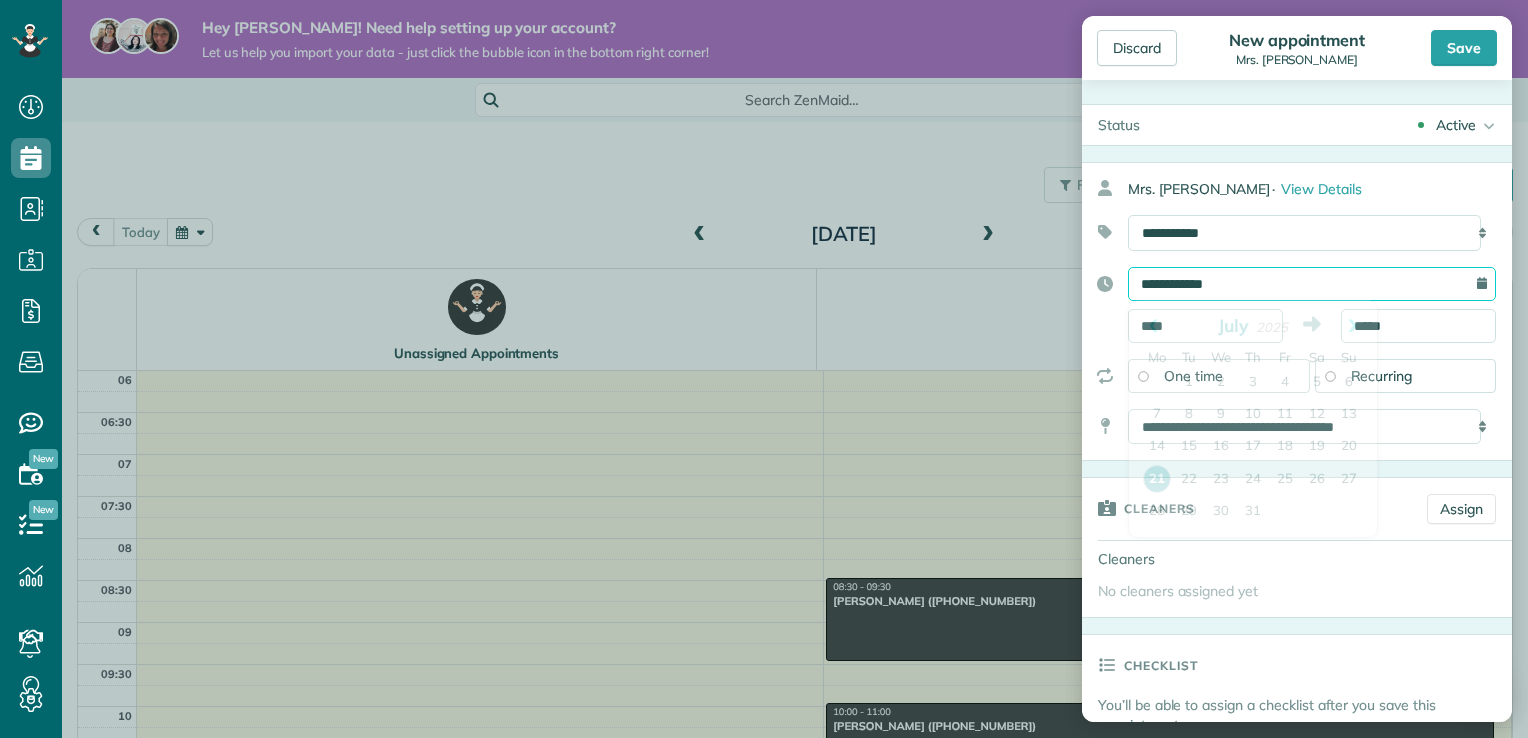 click on "**********" at bounding box center [1312, 284] 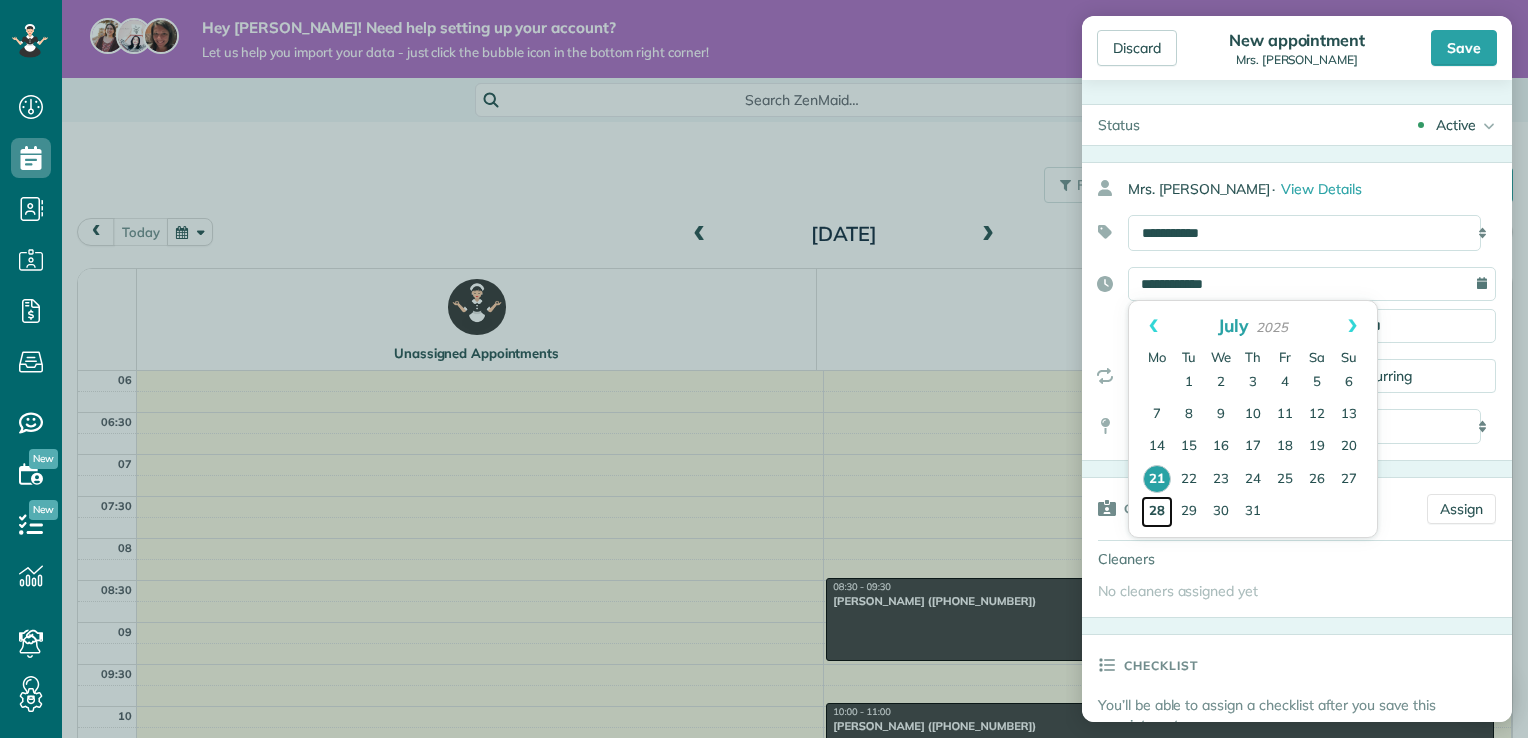 click on "28" at bounding box center [1157, 512] 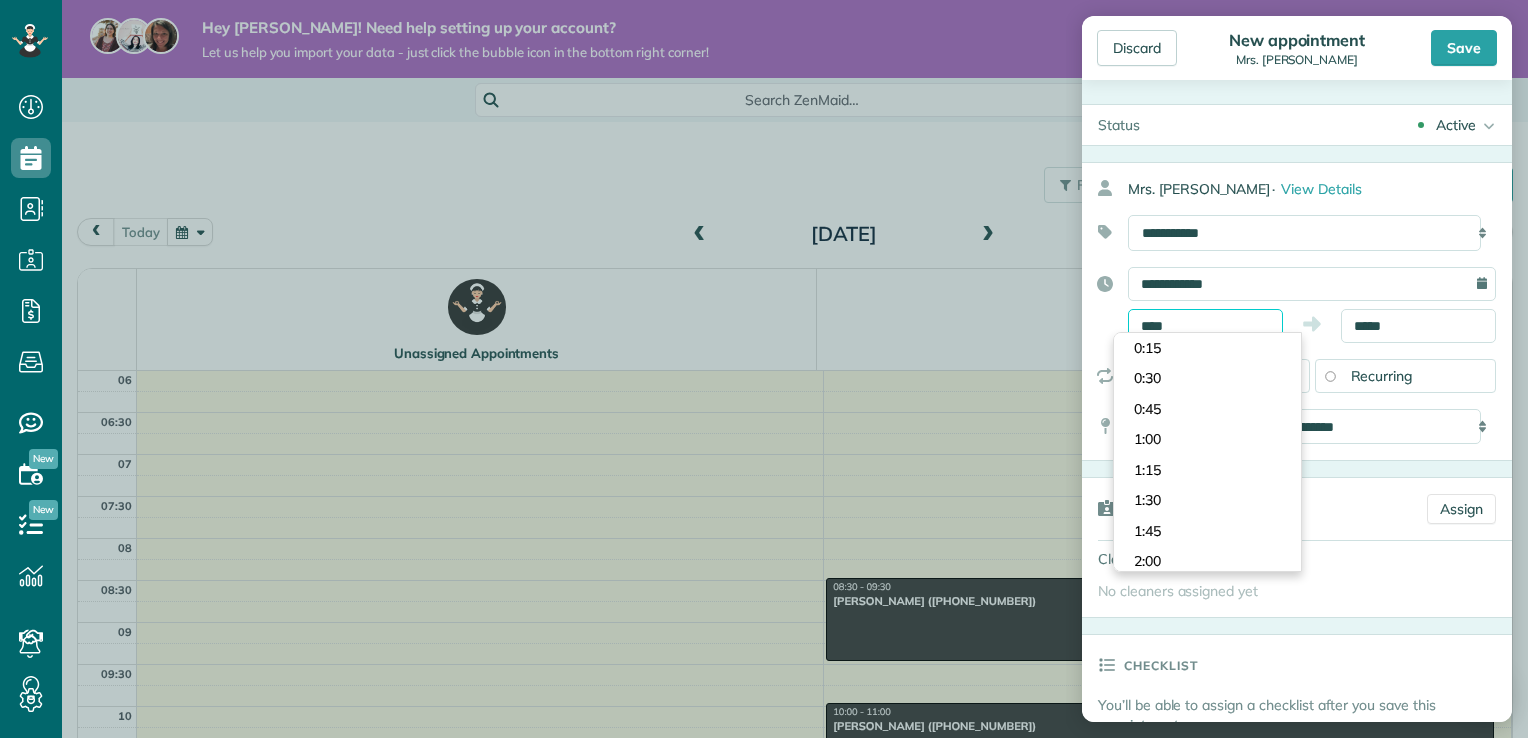 click on "****" at bounding box center (1205, 326) 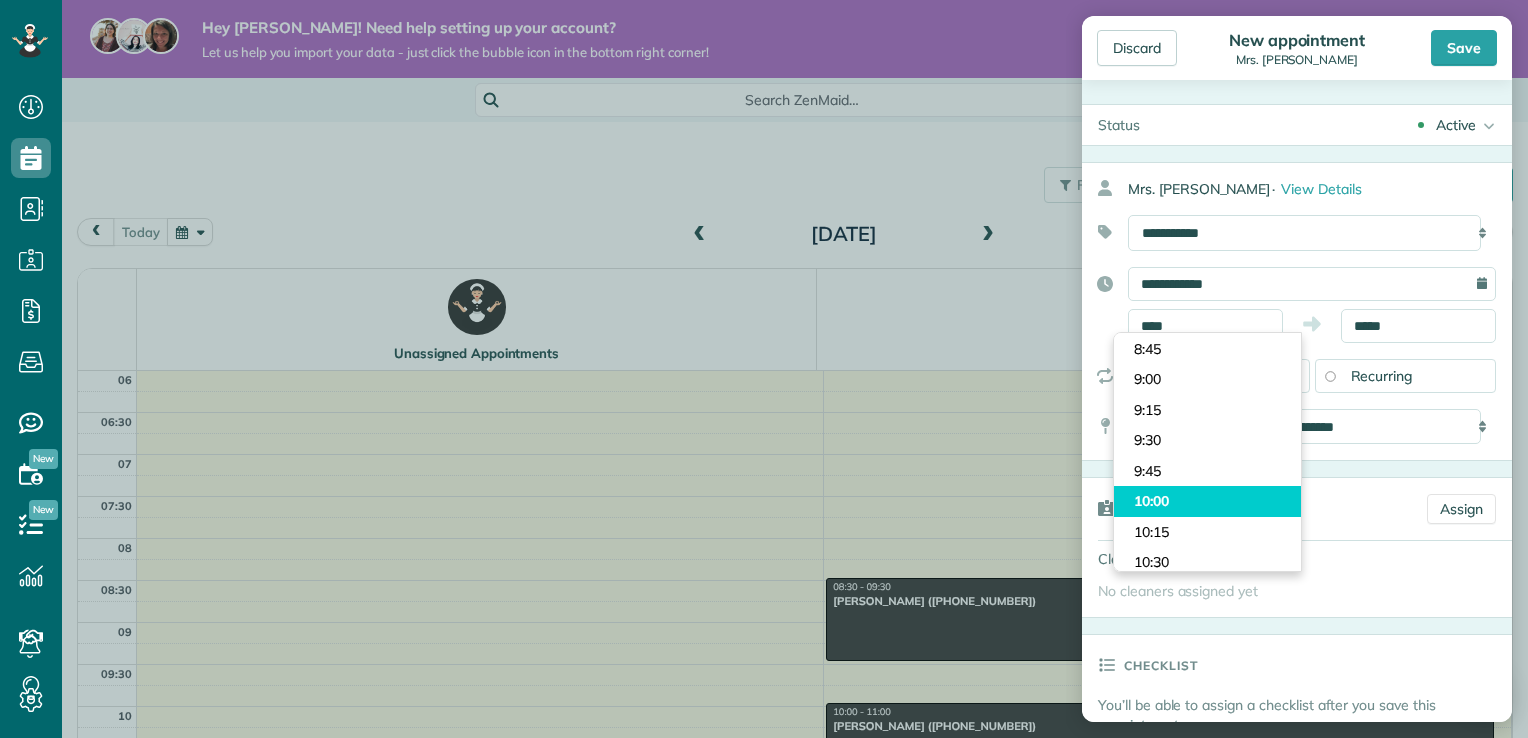 type on "*****" 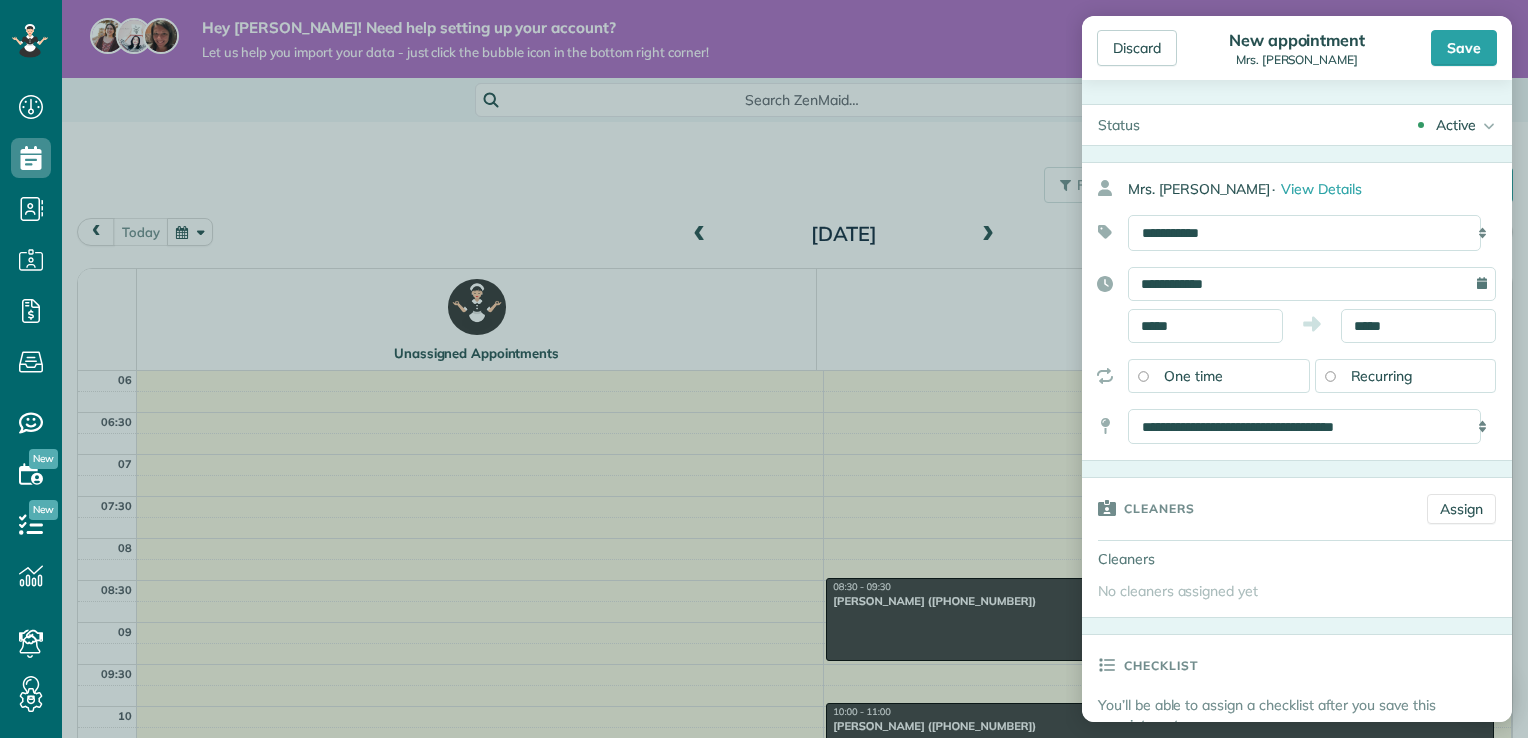 click on "Dashboard
Scheduling
Calendar View
List View
Dispatch View - Weekly scheduling (Beta)" at bounding box center [764, 369] 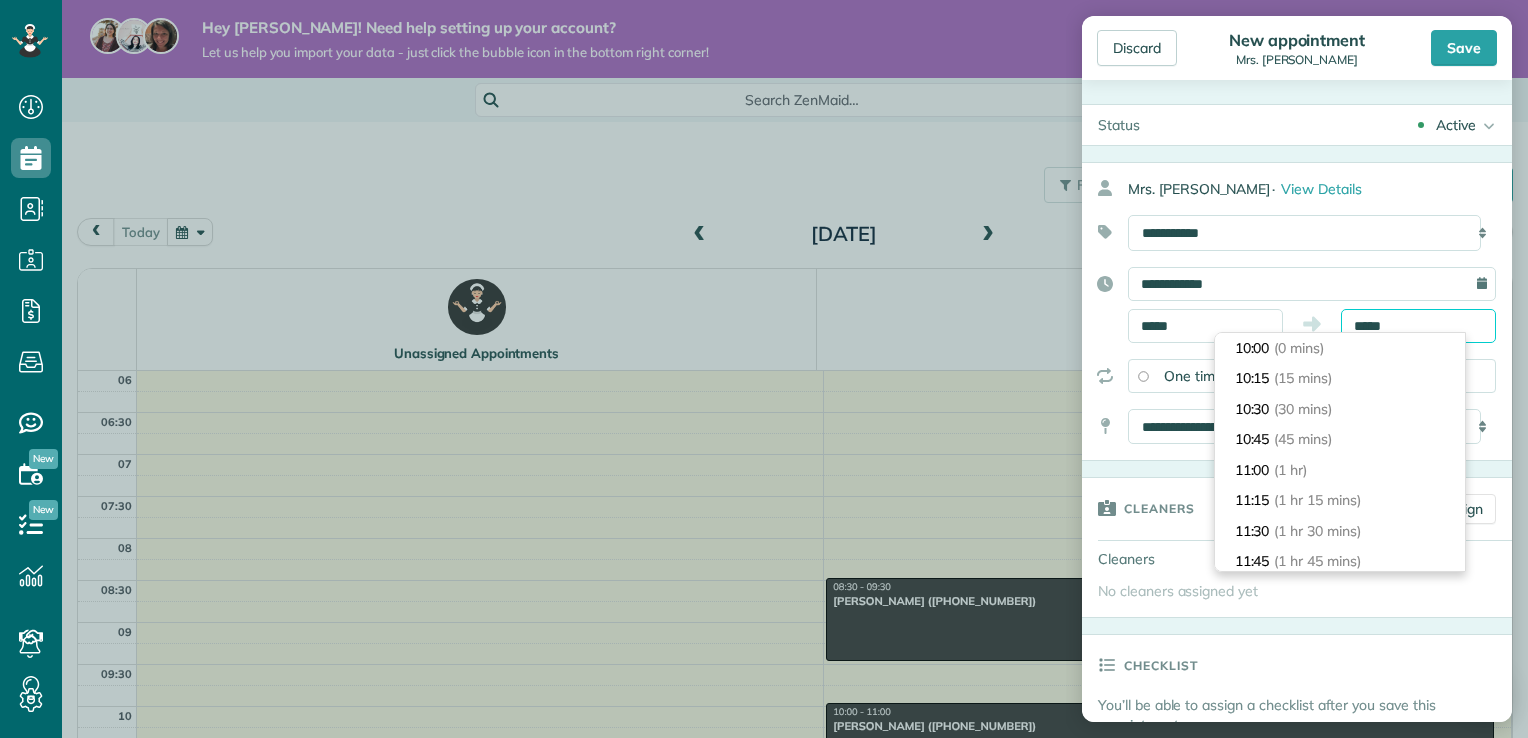 scroll, scrollTop: 91, scrollLeft: 0, axis: vertical 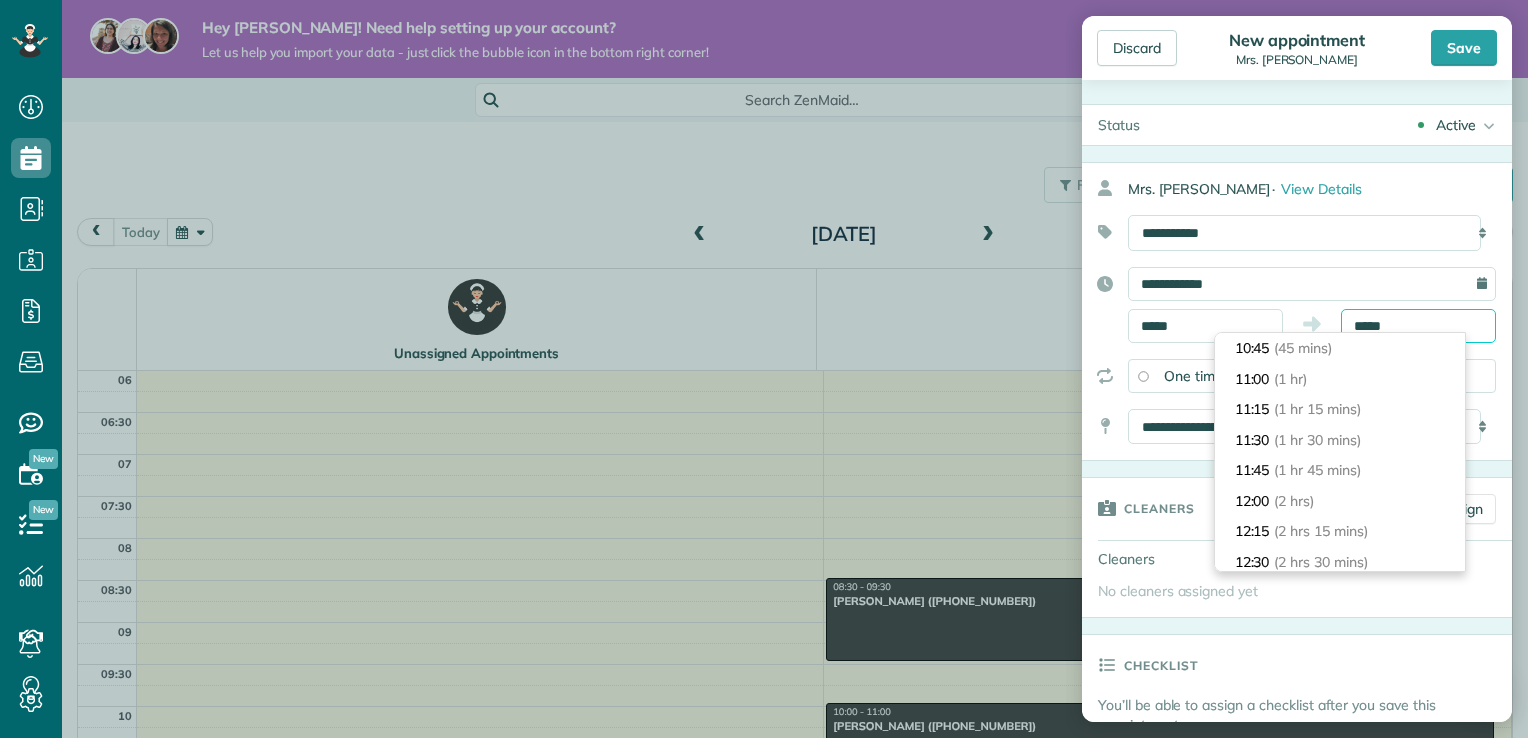 click on "*****" at bounding box center (1418, 326) 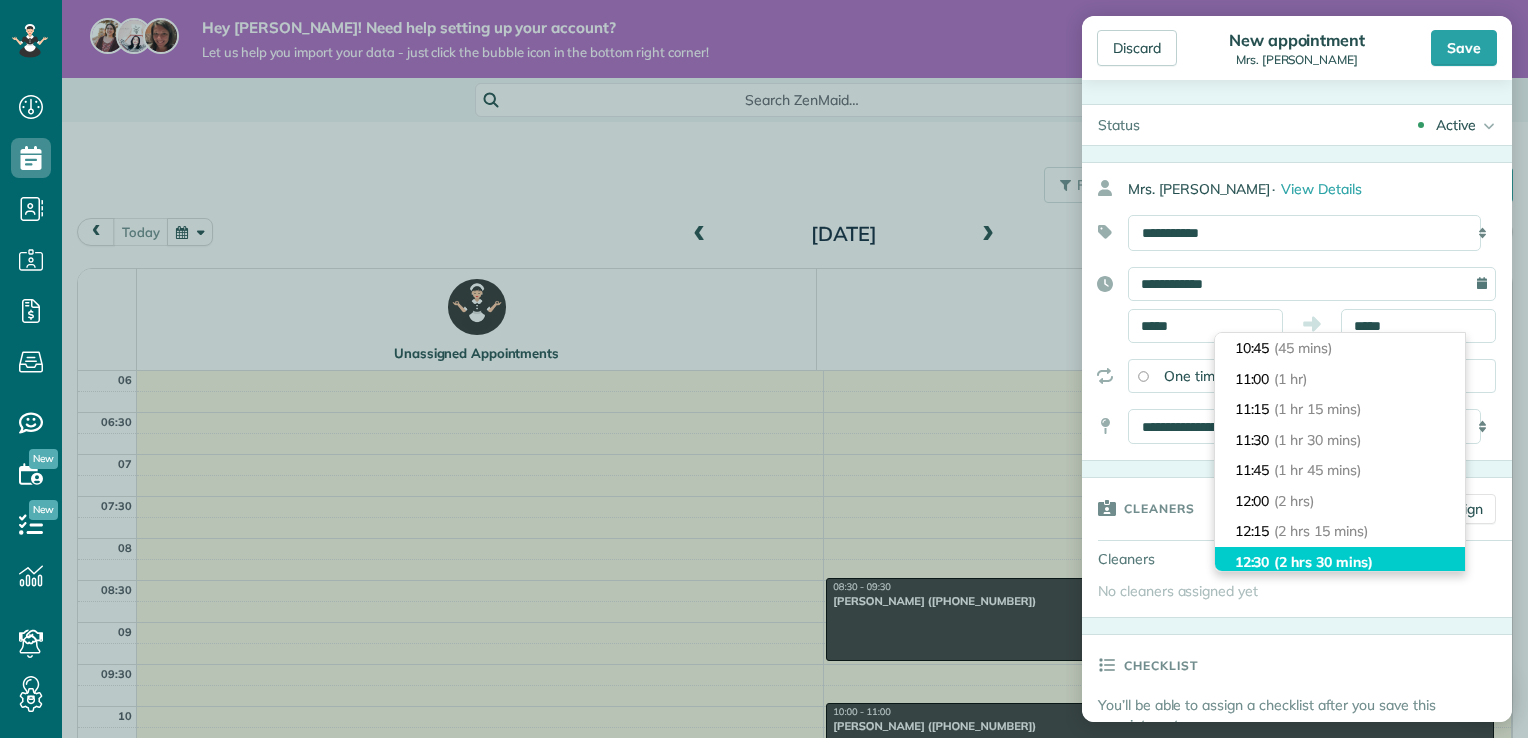 type on "*****" 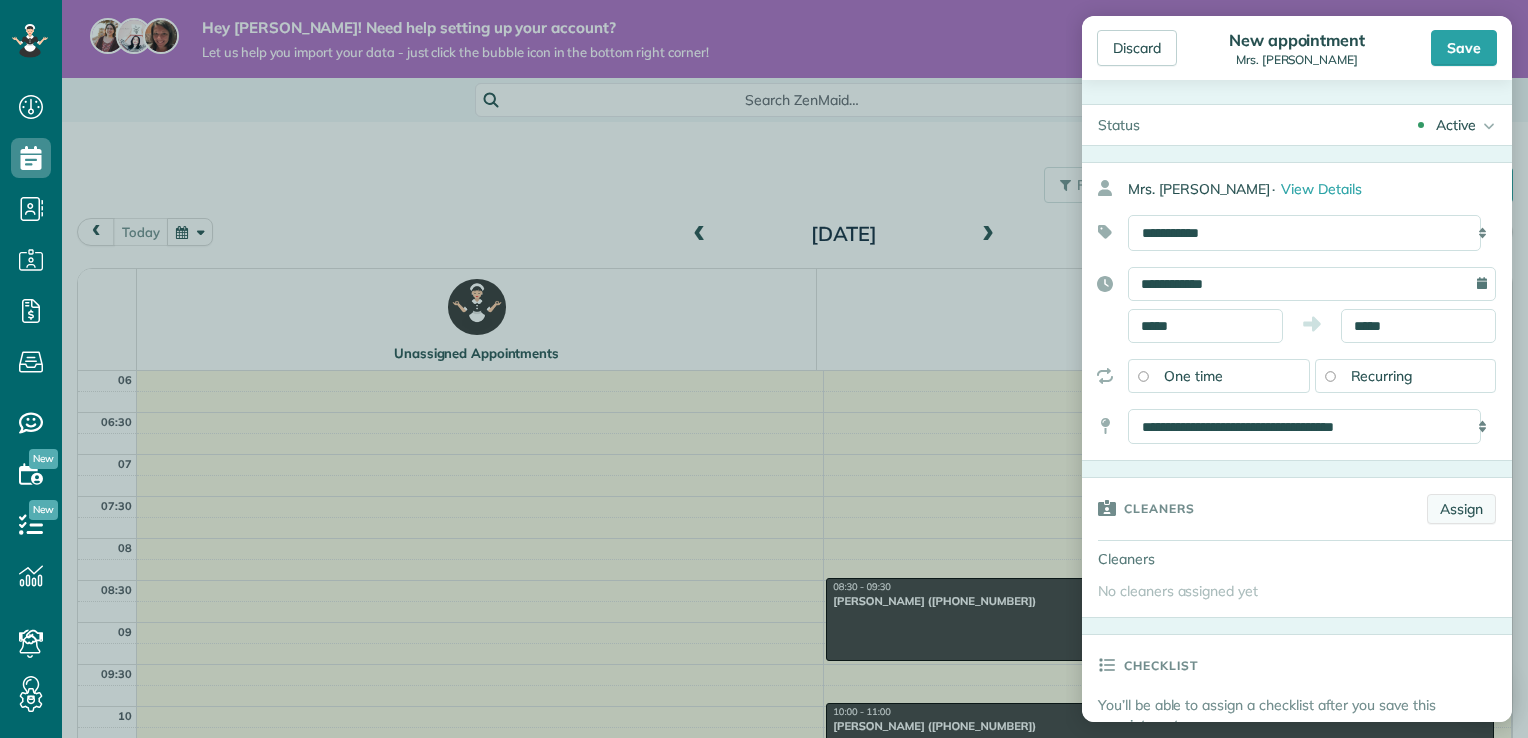 click on "Assign" at bounding box center (1461, 509) 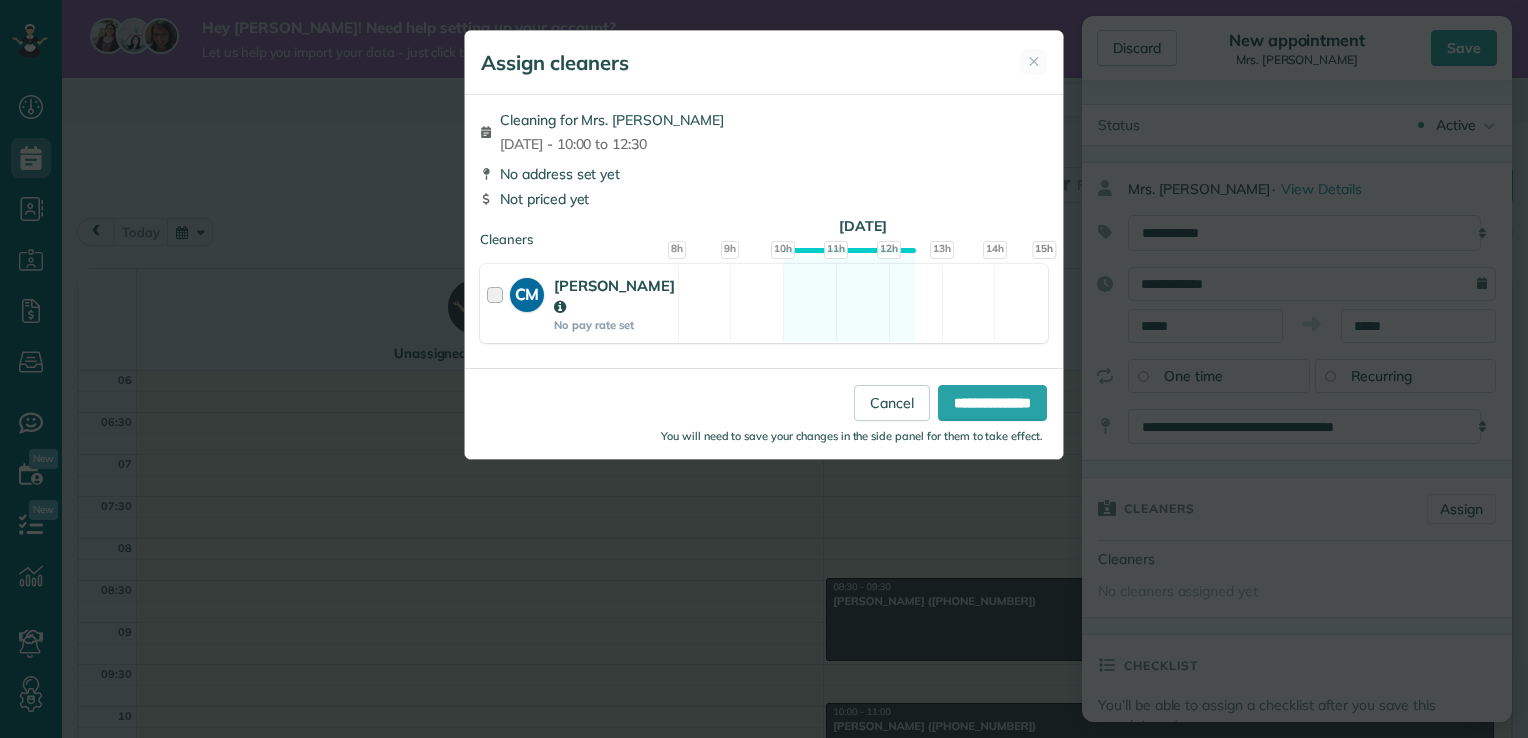 click at bounding box center [498, 303] 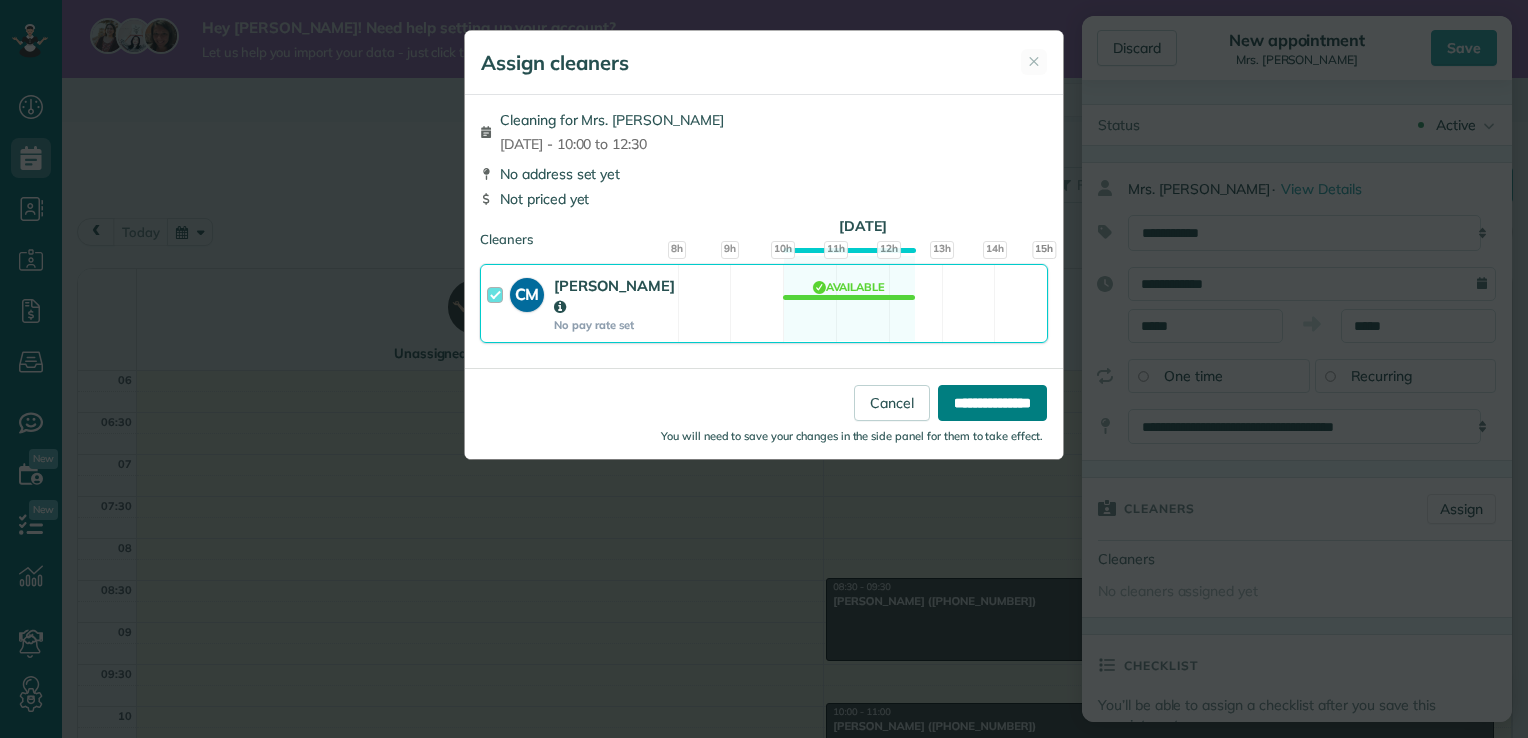 click on "**********" at bounding box center [992, 403] 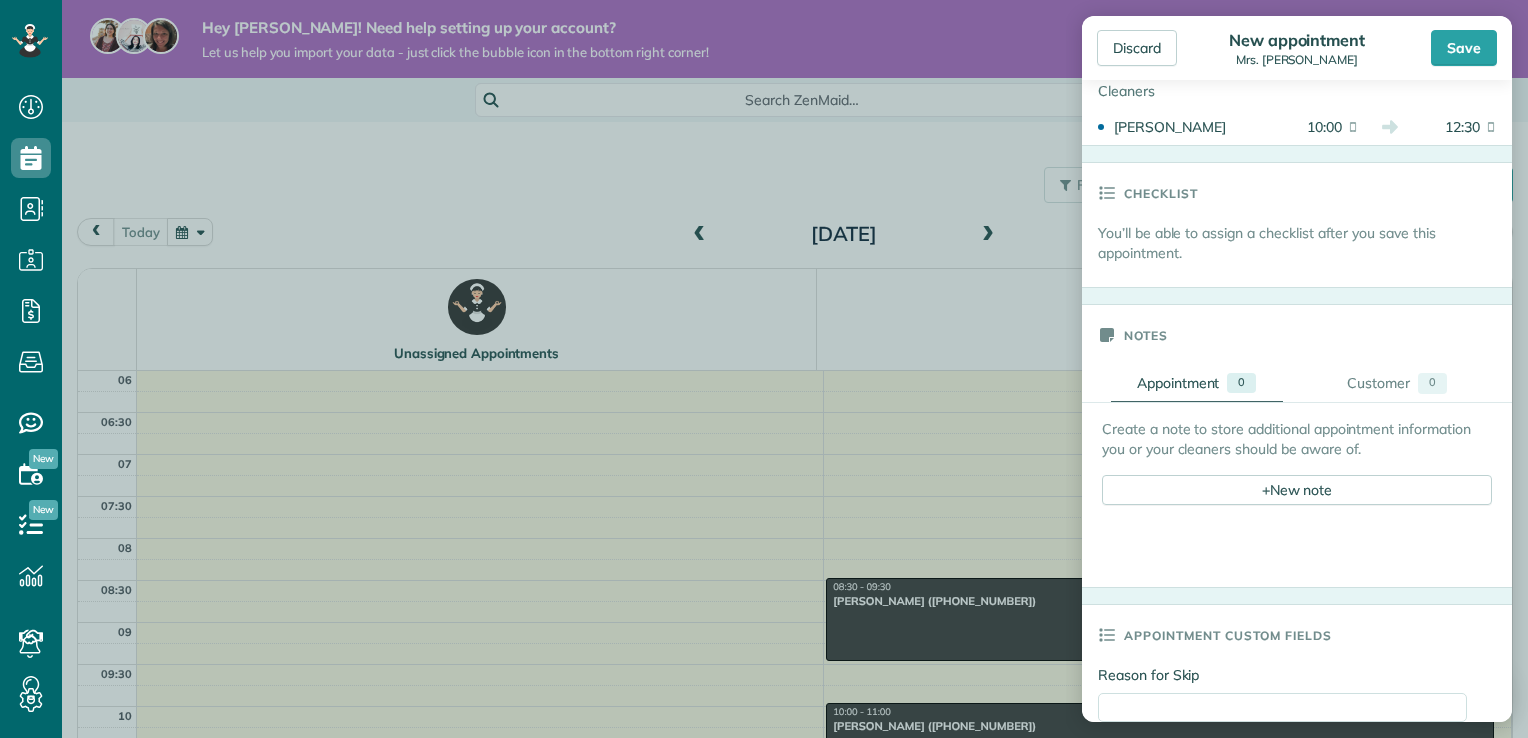 scroll, scrollTop: 504, scrollLeft: 0, axis: vertical 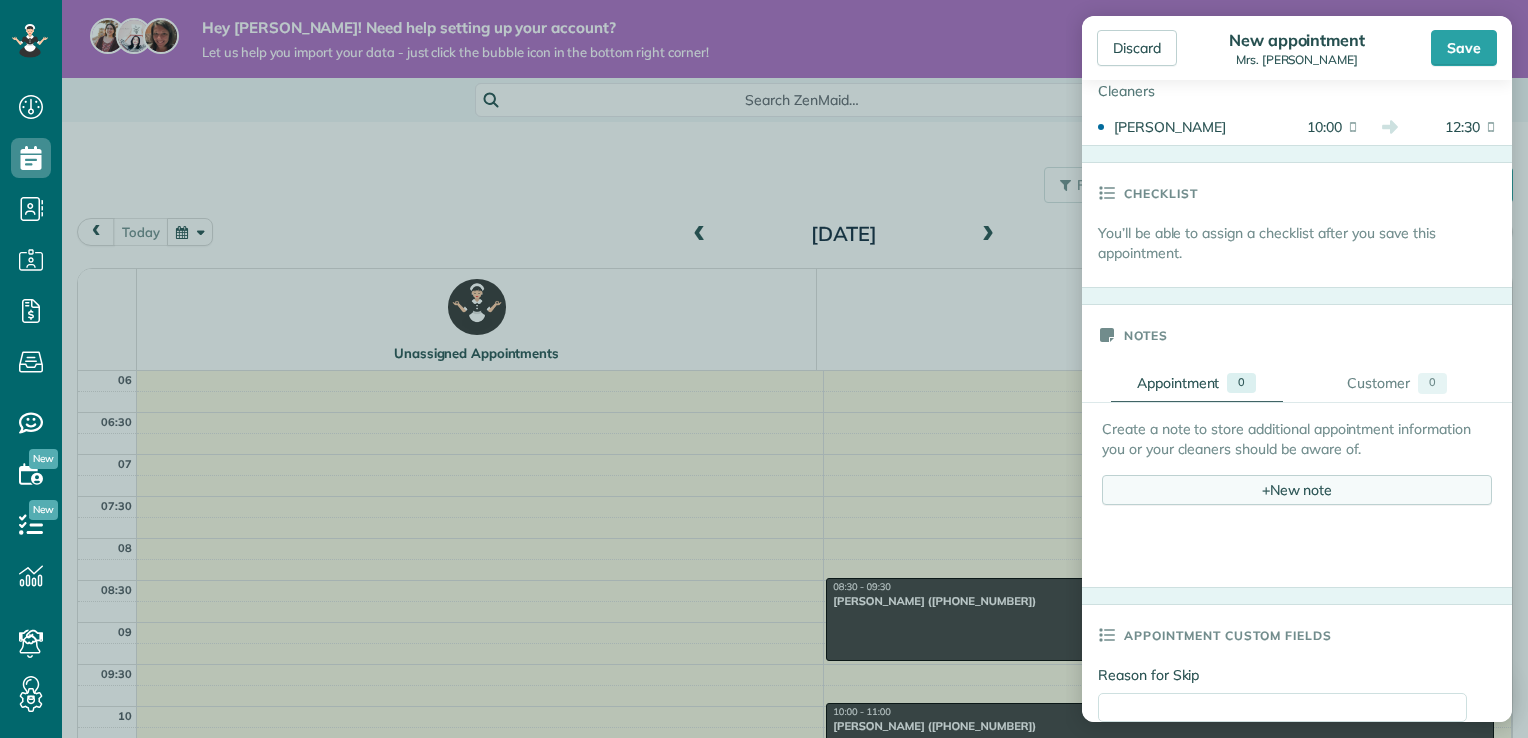 click on "+ New note" at bounding box center (1297, 490) 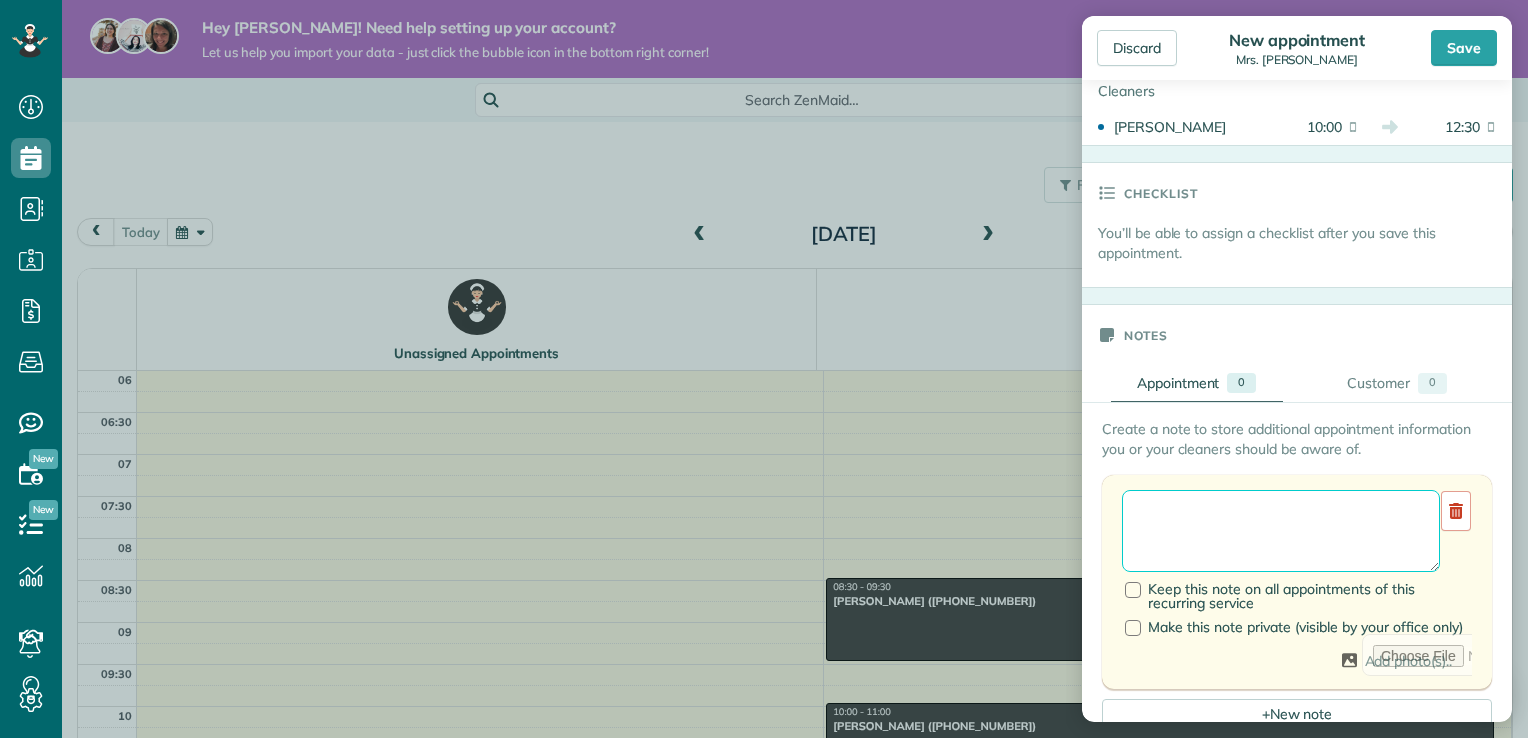 click at bounding box center (1281, 531) 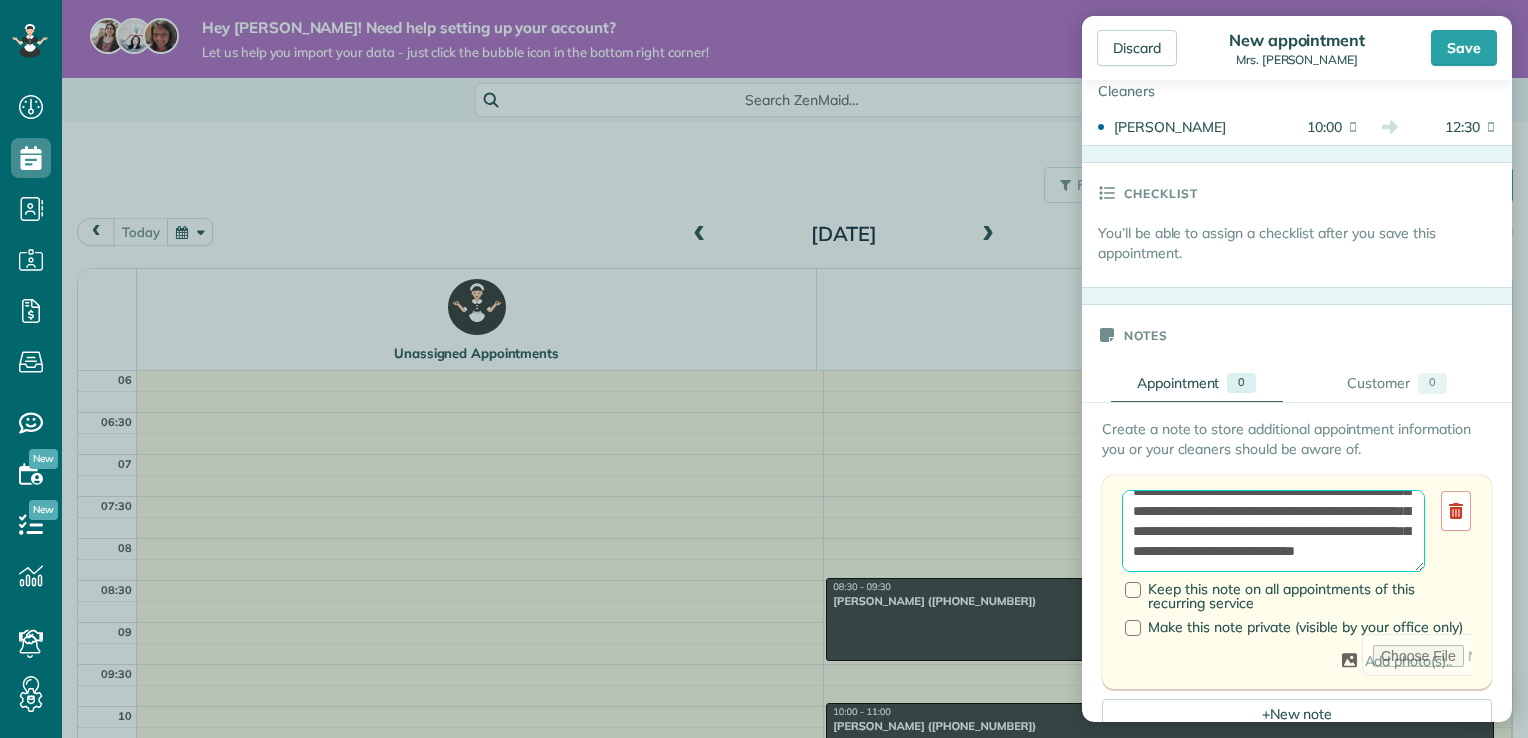 scroll, scrollTop: 160, scrollLeft: 0, axis: vertical 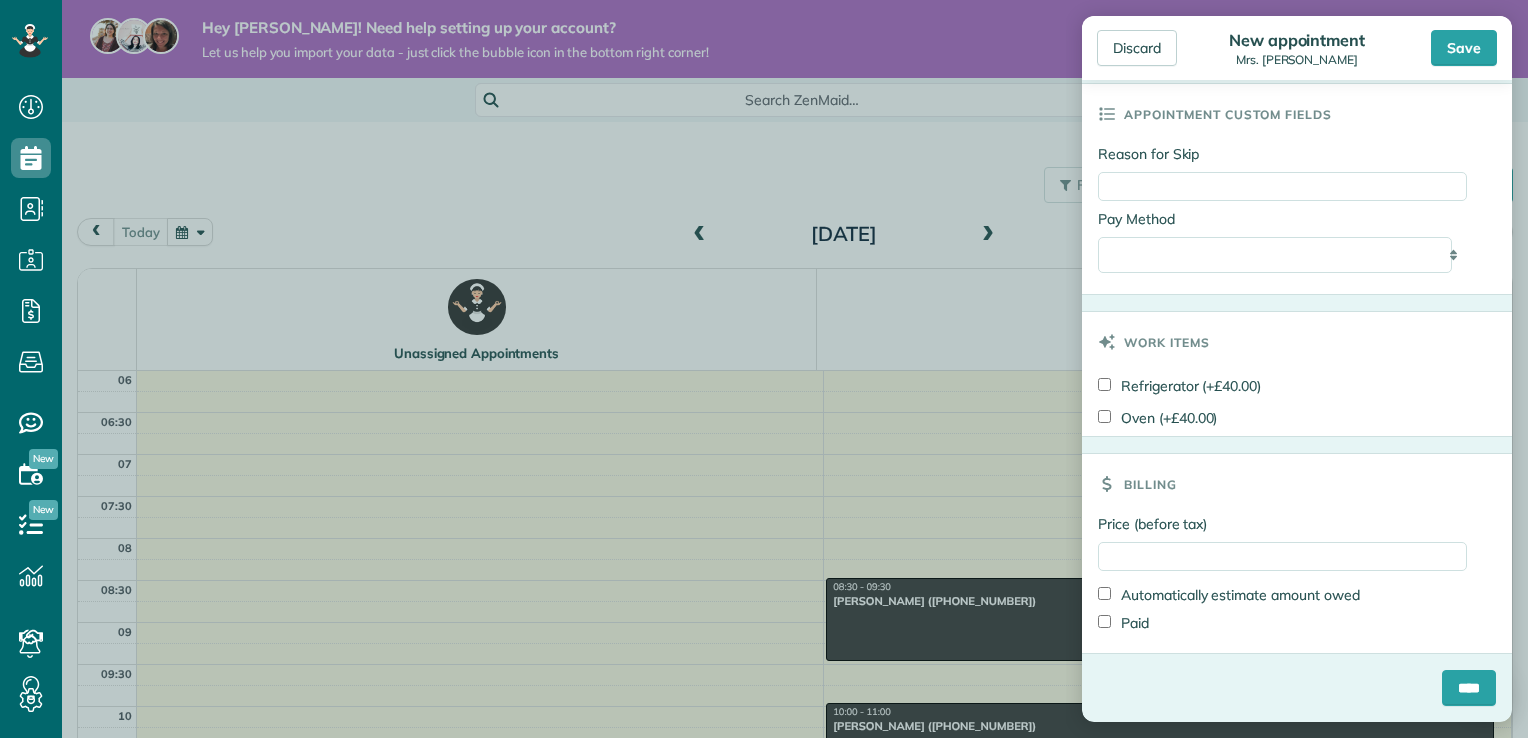 type on "**********" 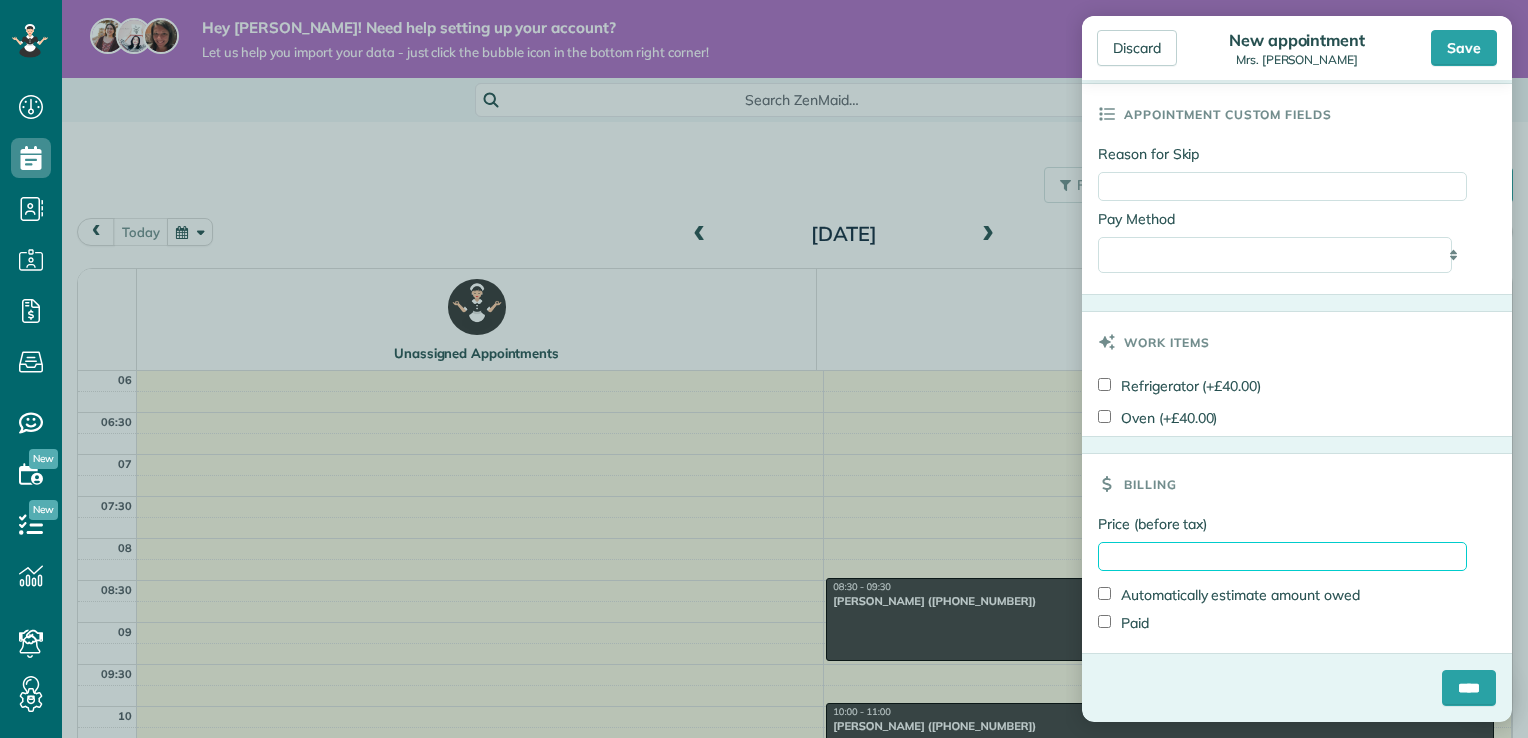 click on "Price (before tax)" at bounding box center [1282, 556] 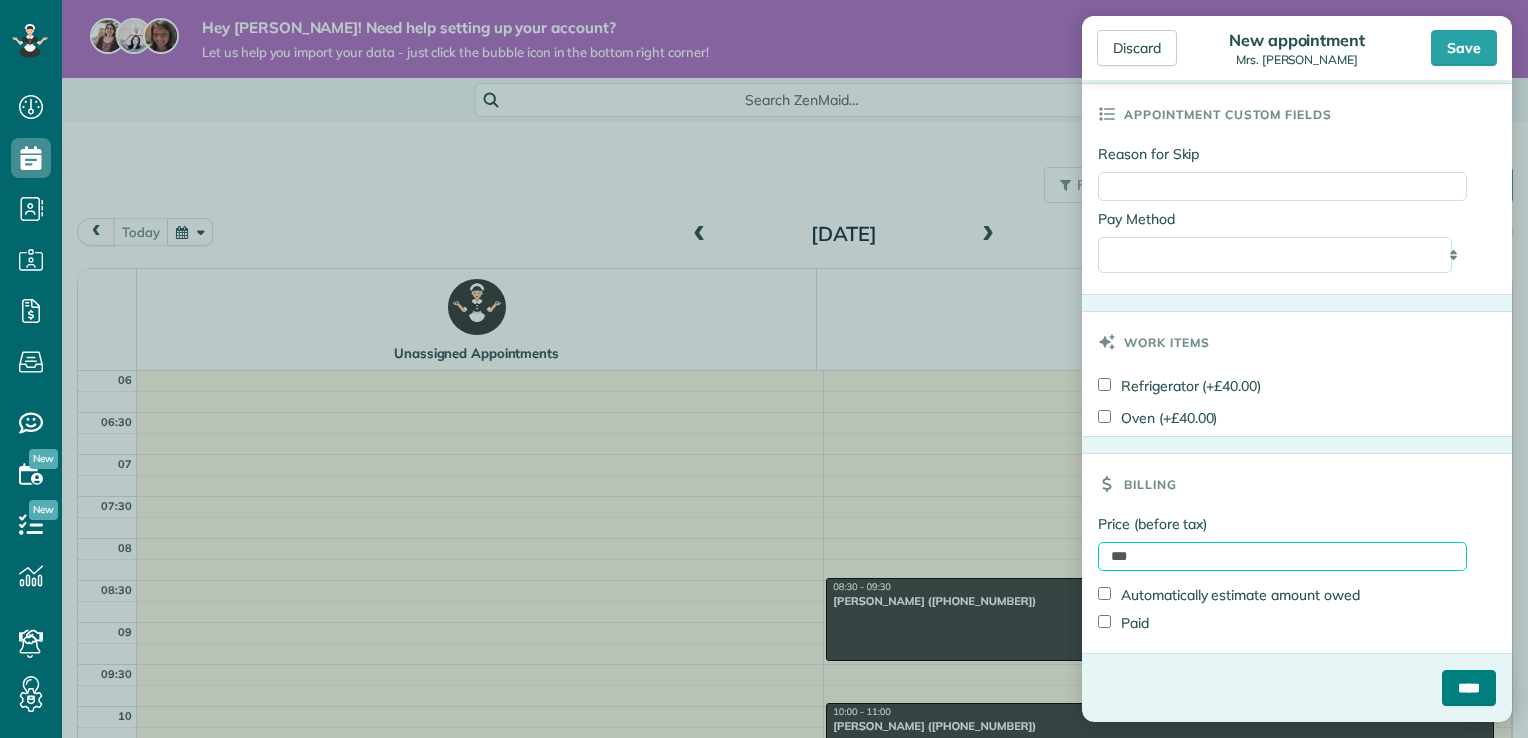 type on "***" 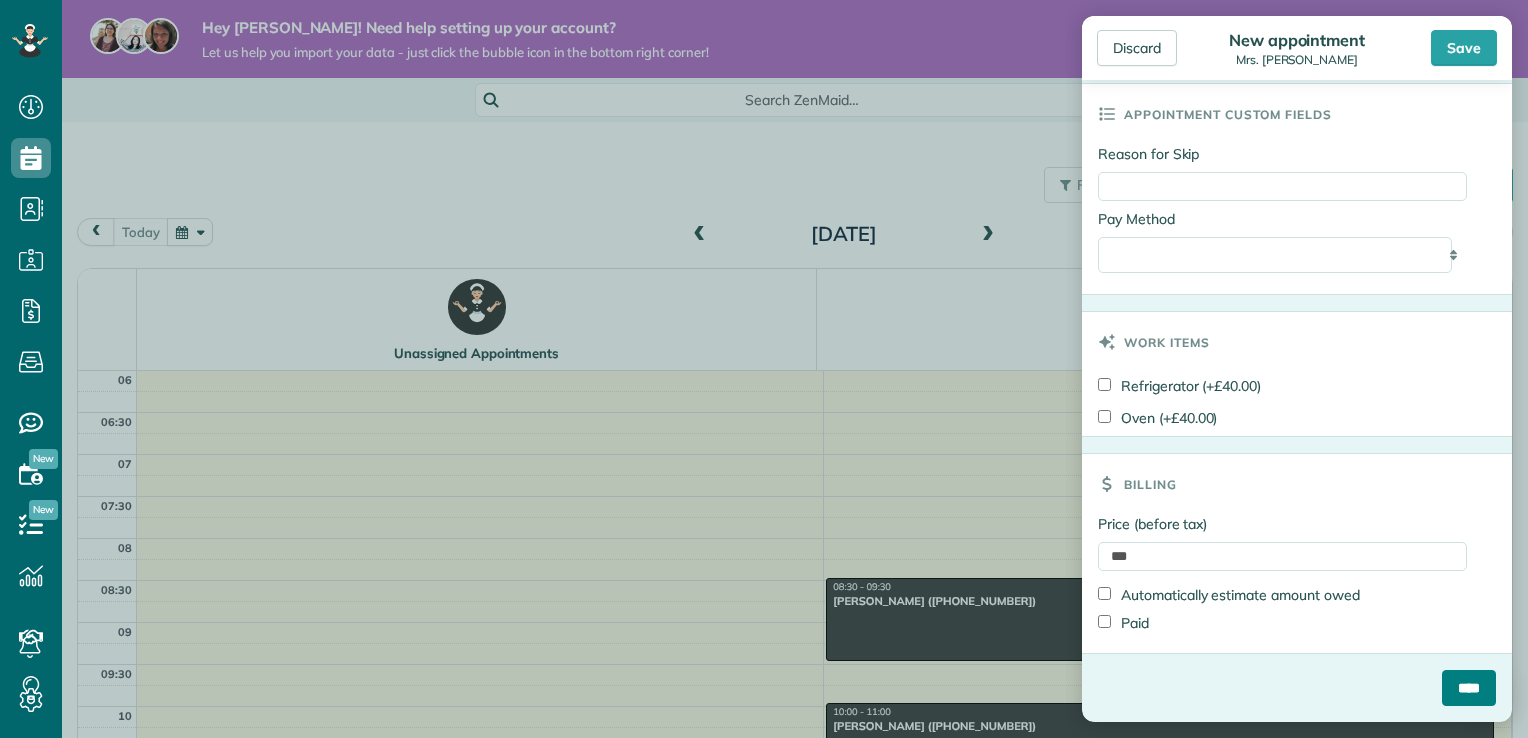 click on "****" at bounding box center (1469, 688) 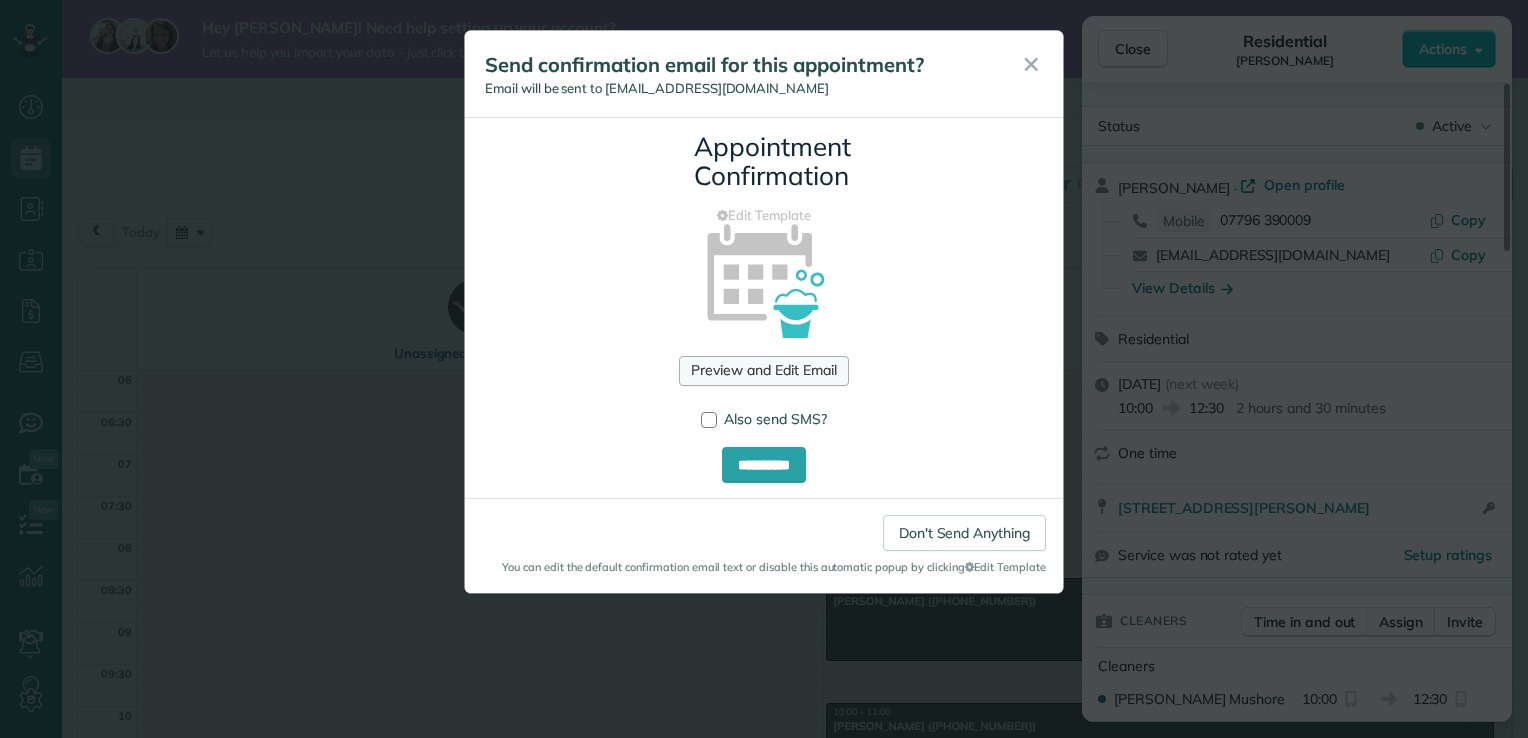 click on "Preview and Edit Email" at bounding box center [763, 371] 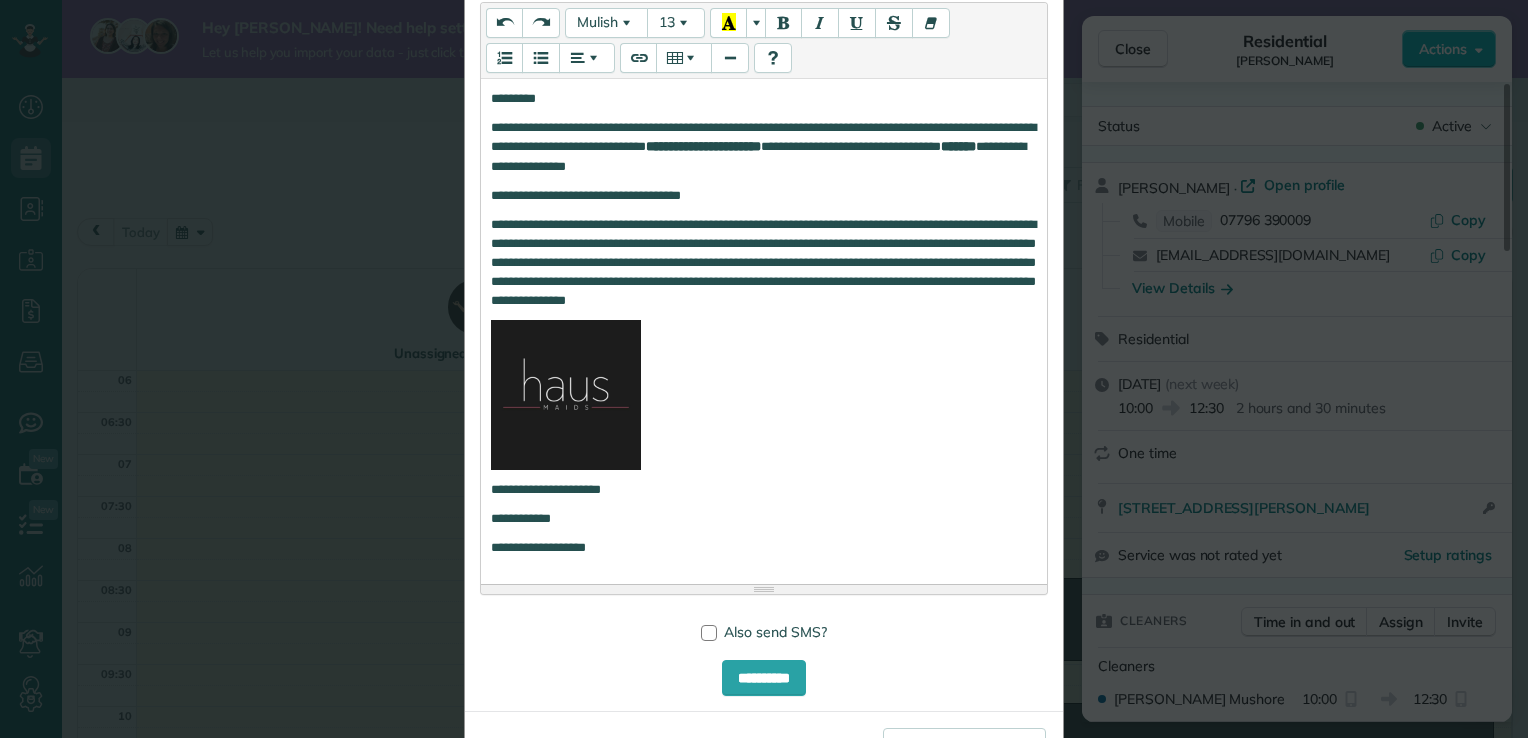 scroll, scrollTop: 488, scrollLeft: 0, axis: vertical 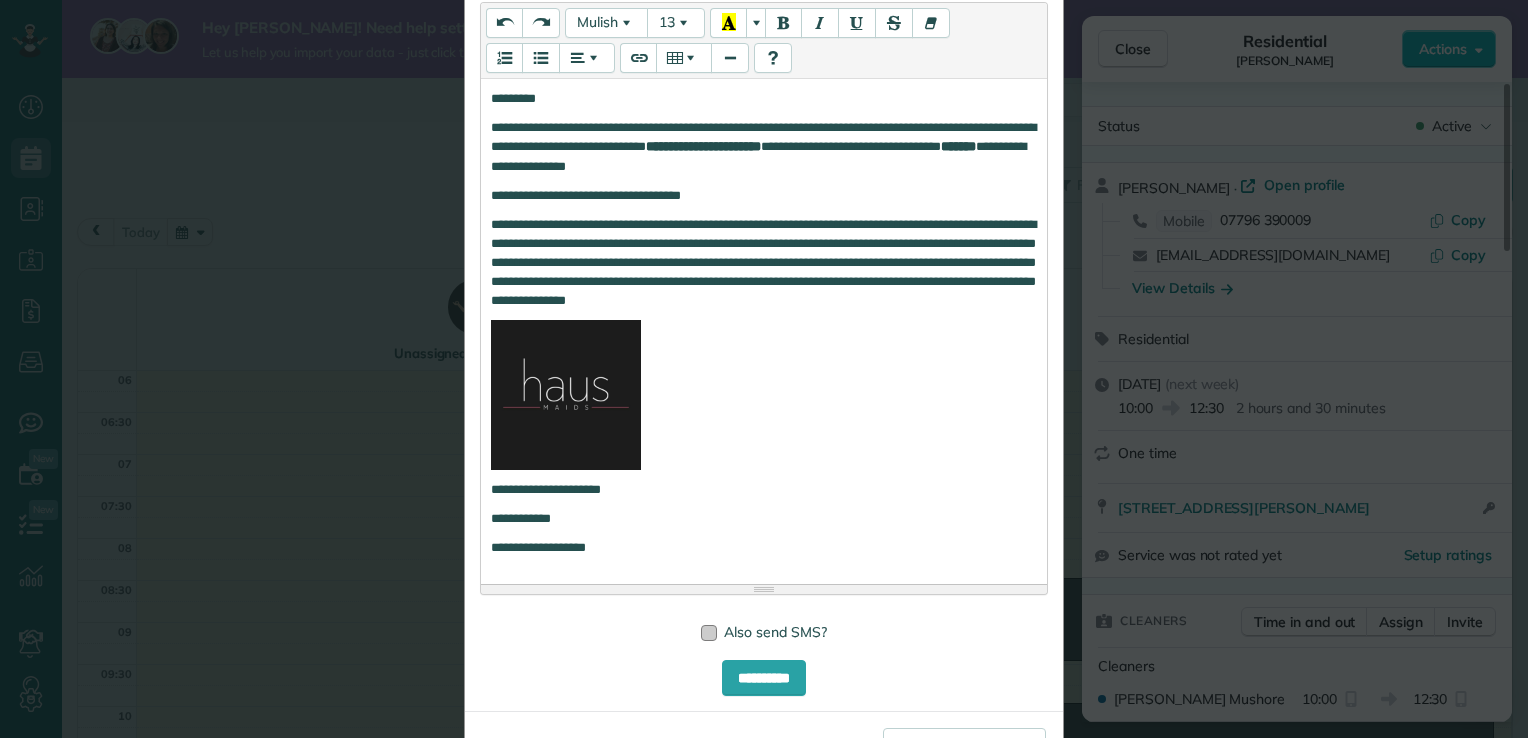 click at bounding box center [709, 633] 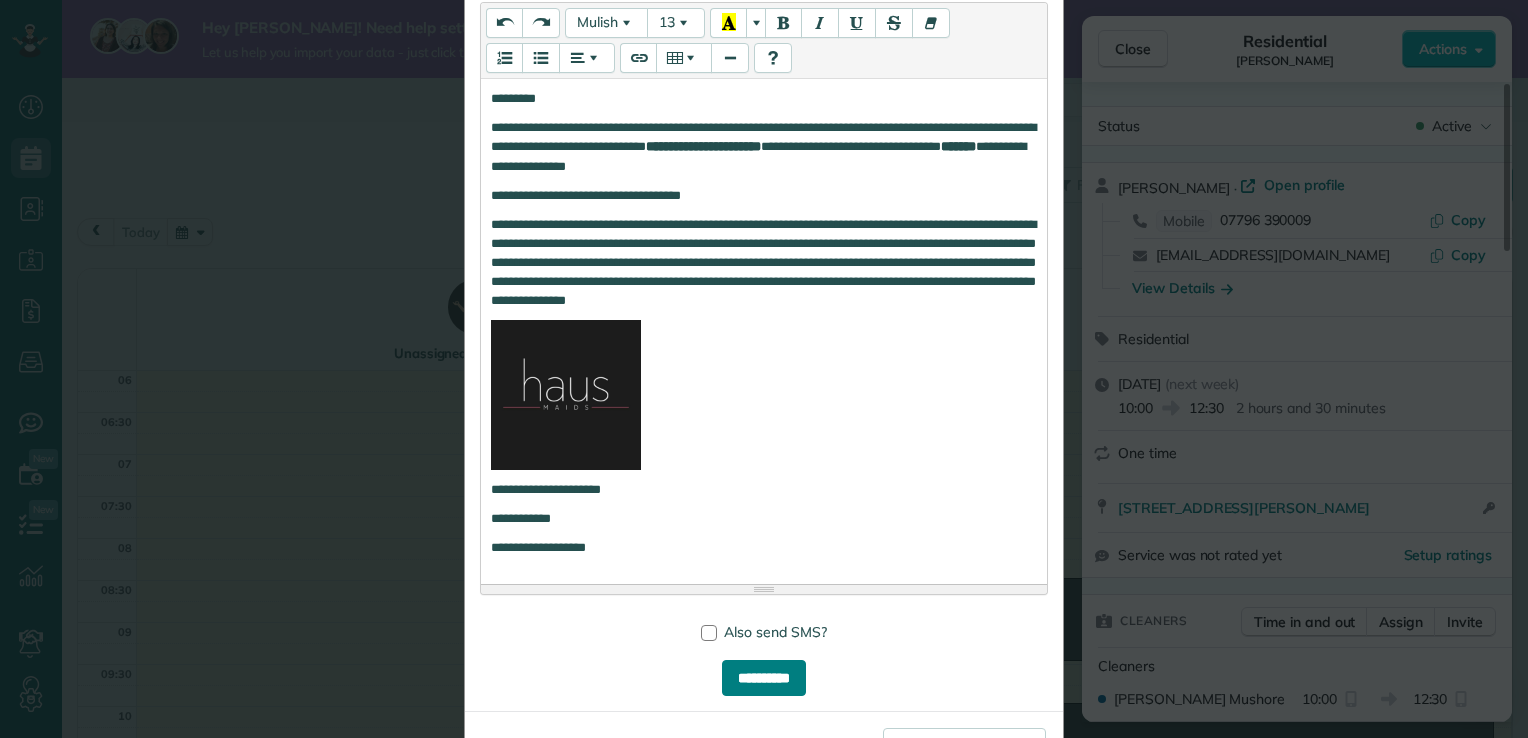 click on "**********" at bounding box center (764, 678) 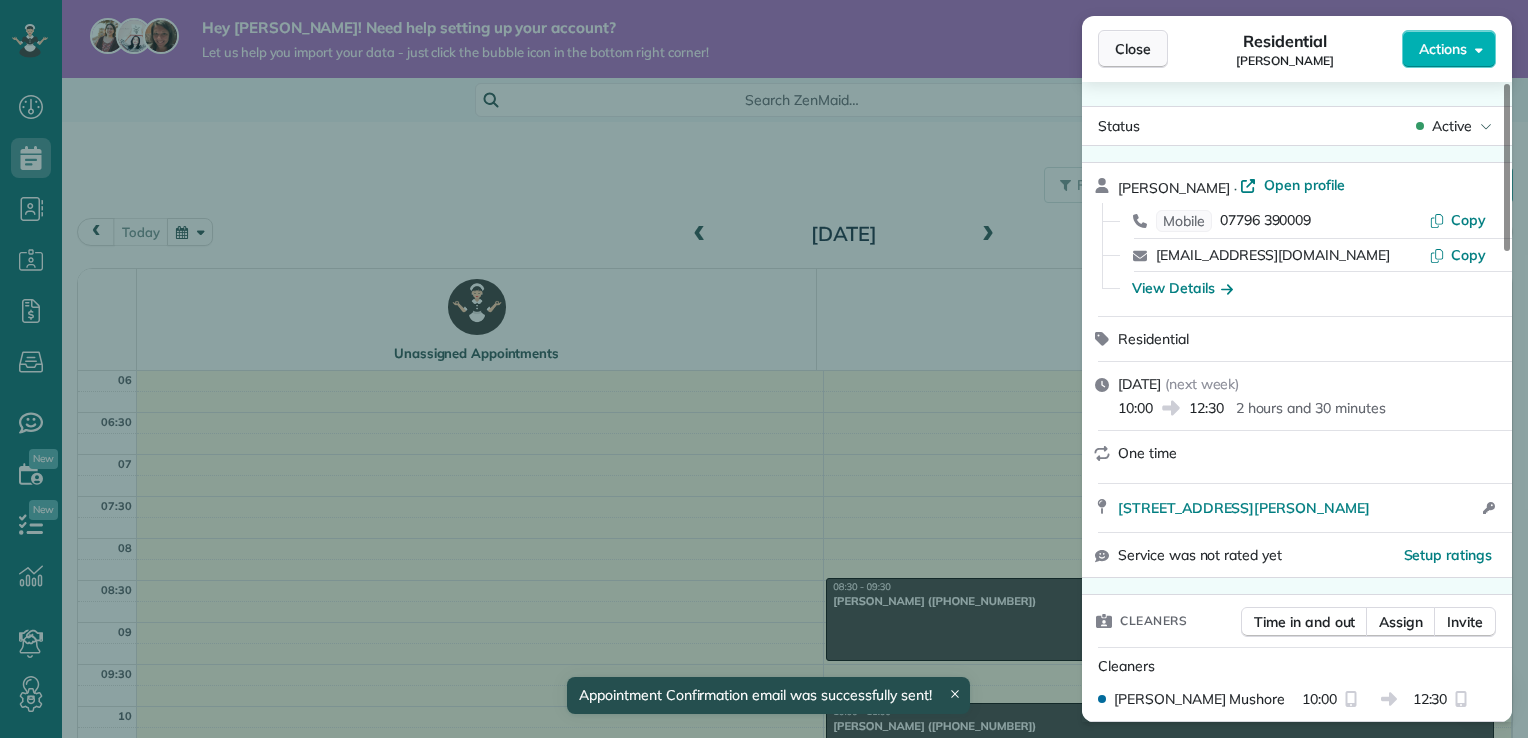 click on "Close" at bounding box center [1133, 49] 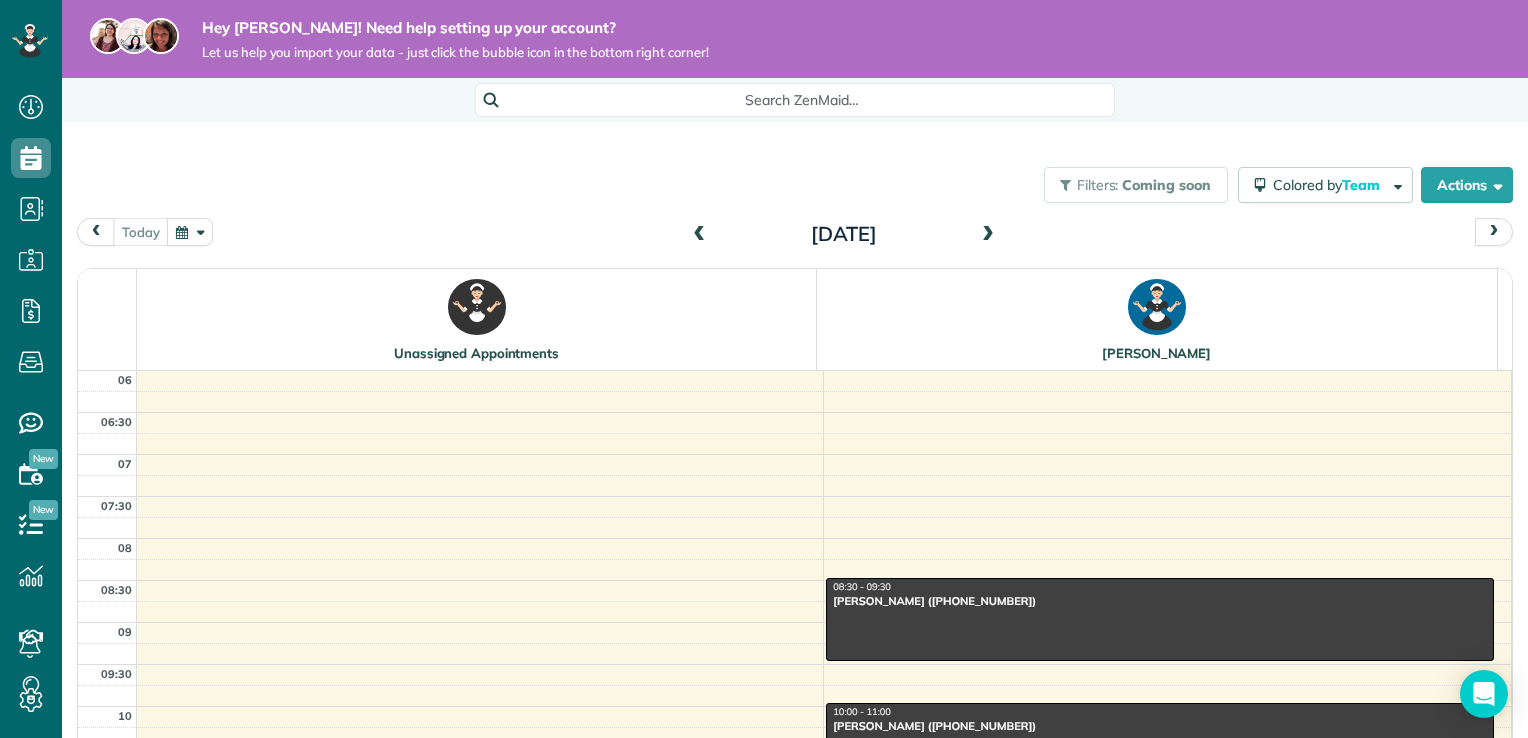 click at bounding box center [988, 235] 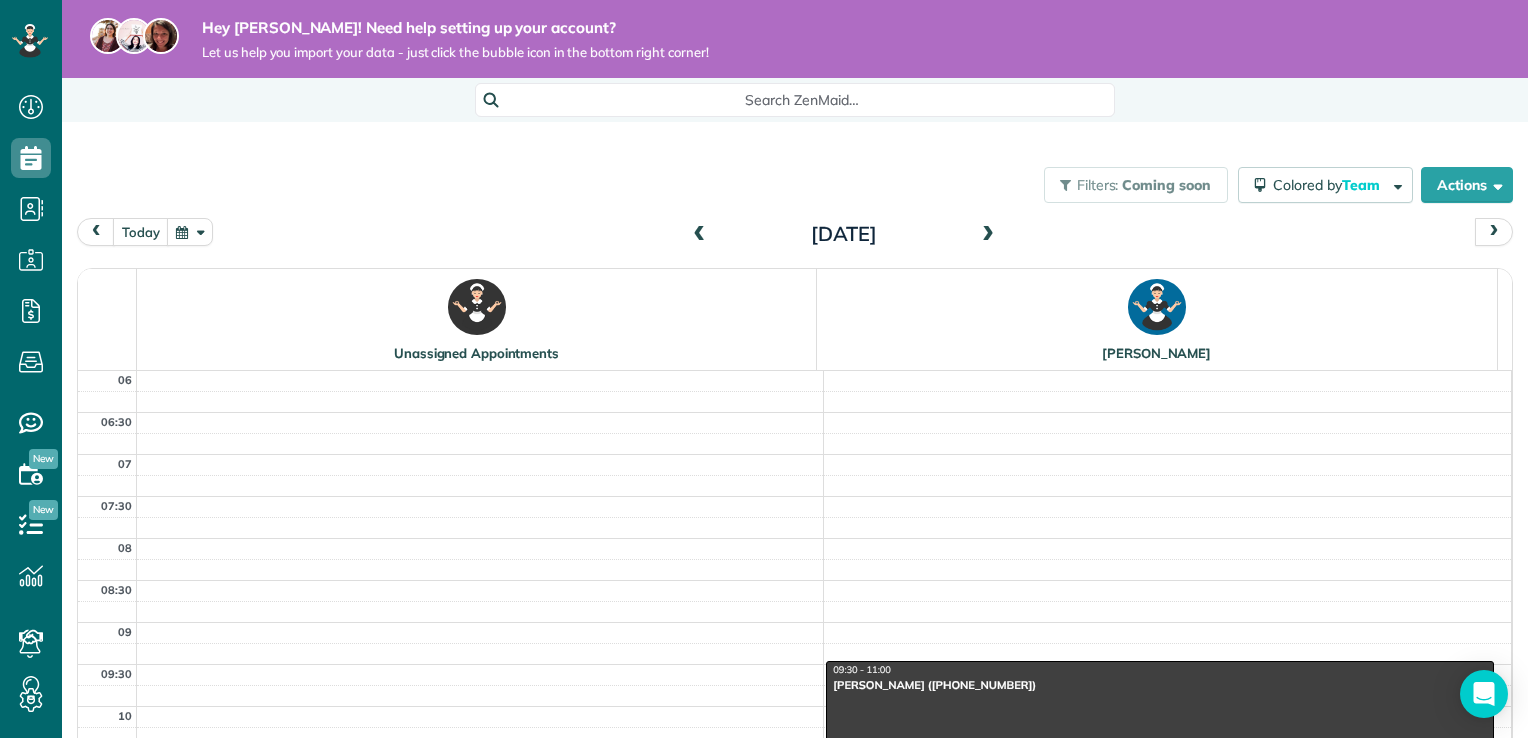 click at bounding box center (988, 235) 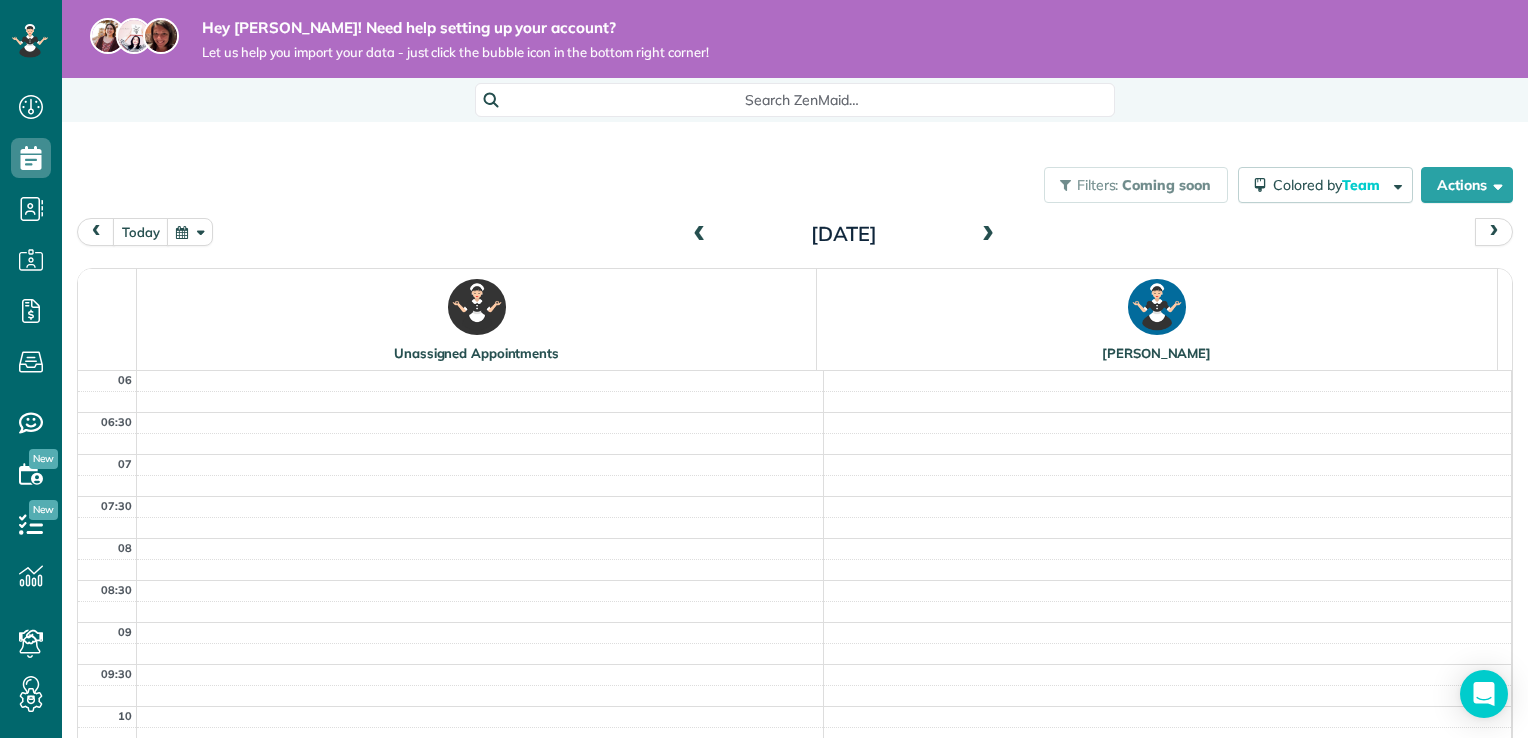 click at bounding box center (988, 235) 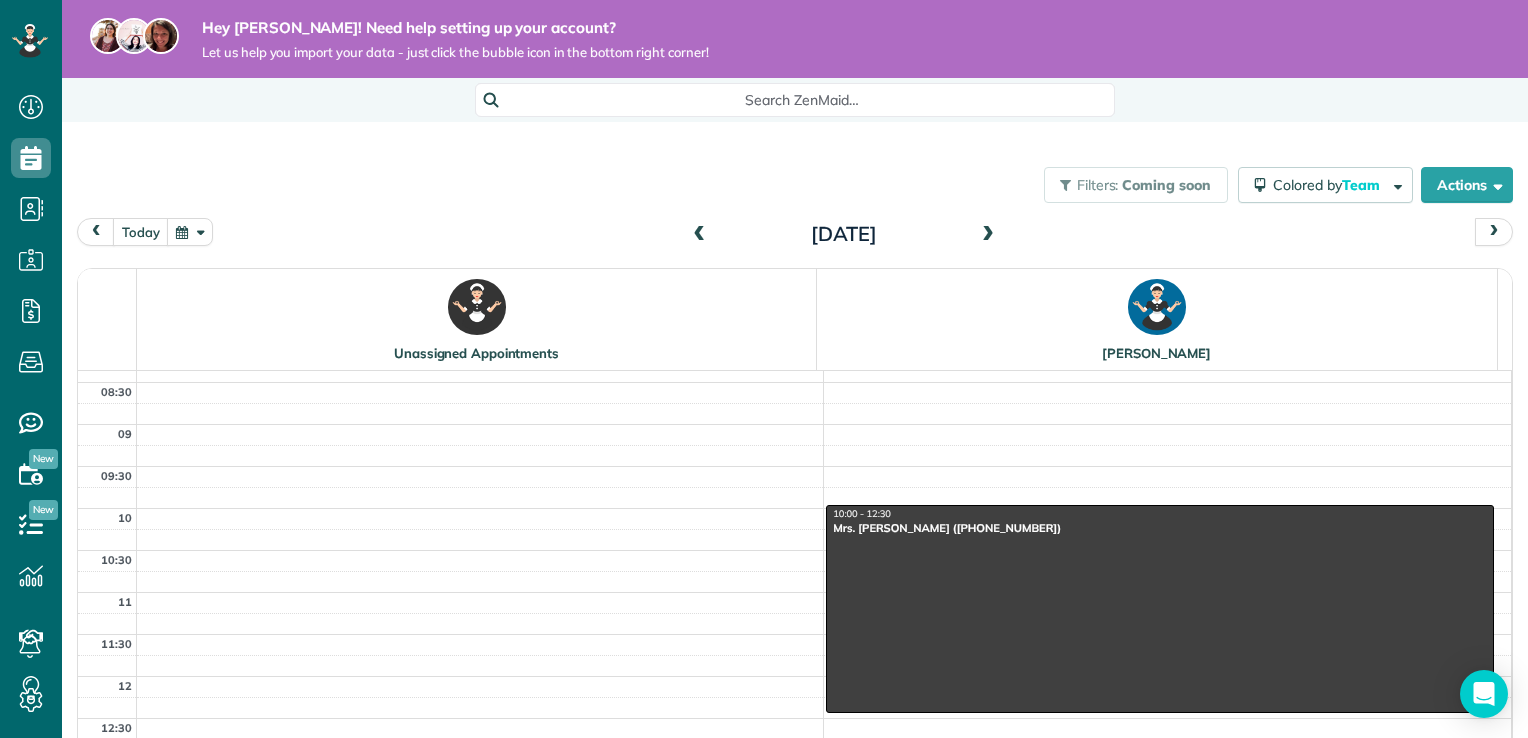 scroll, scrollTop: 220, scrollLeft: 0, axis: vertical 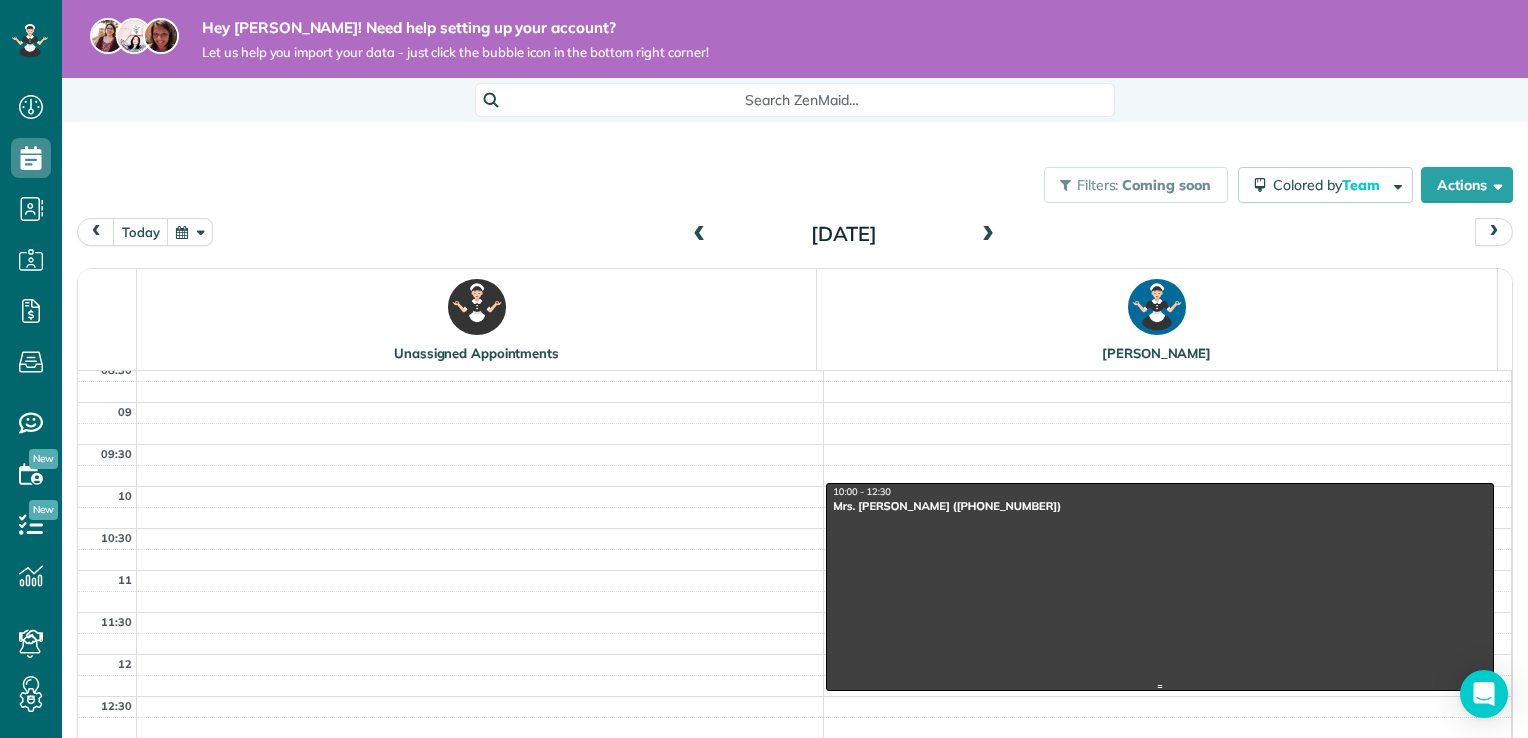 click at bounding box center (1160, 587) 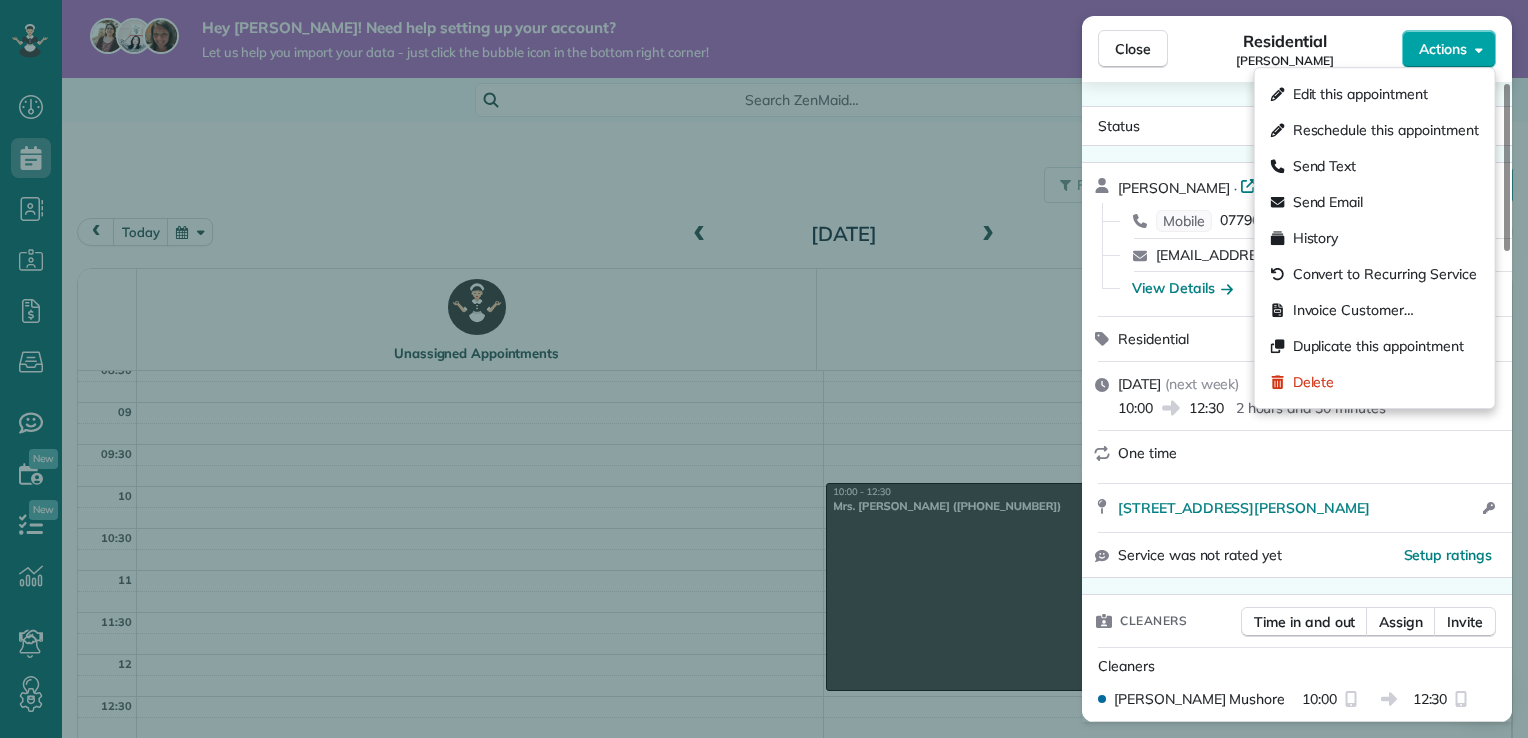click on "Actions" at bounding box center [1443, 49] 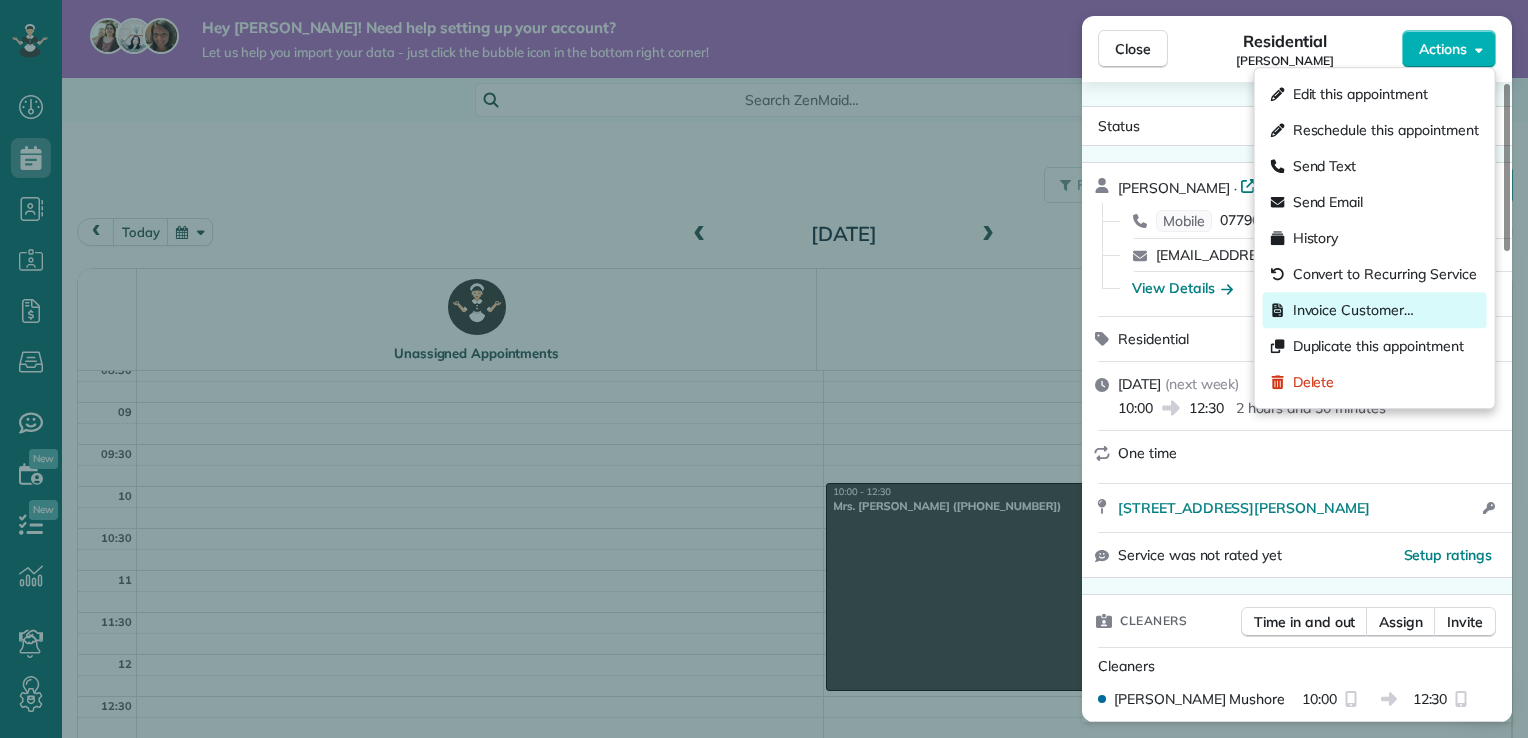 click on "Invoice Customer…" at bounding box center (1353, 310) 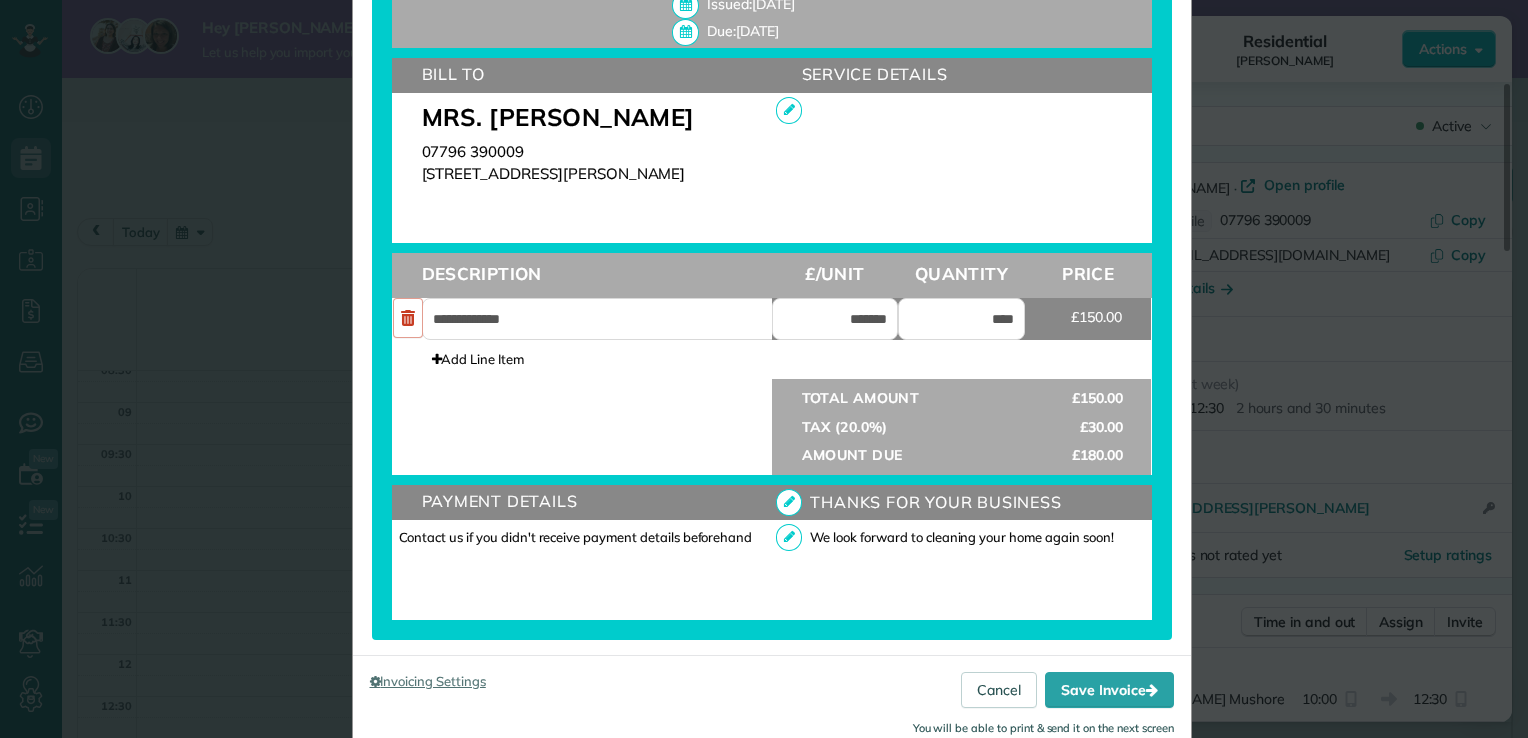 scroll, scrollTop: 630, scrollLeft: 0, axis: vertical 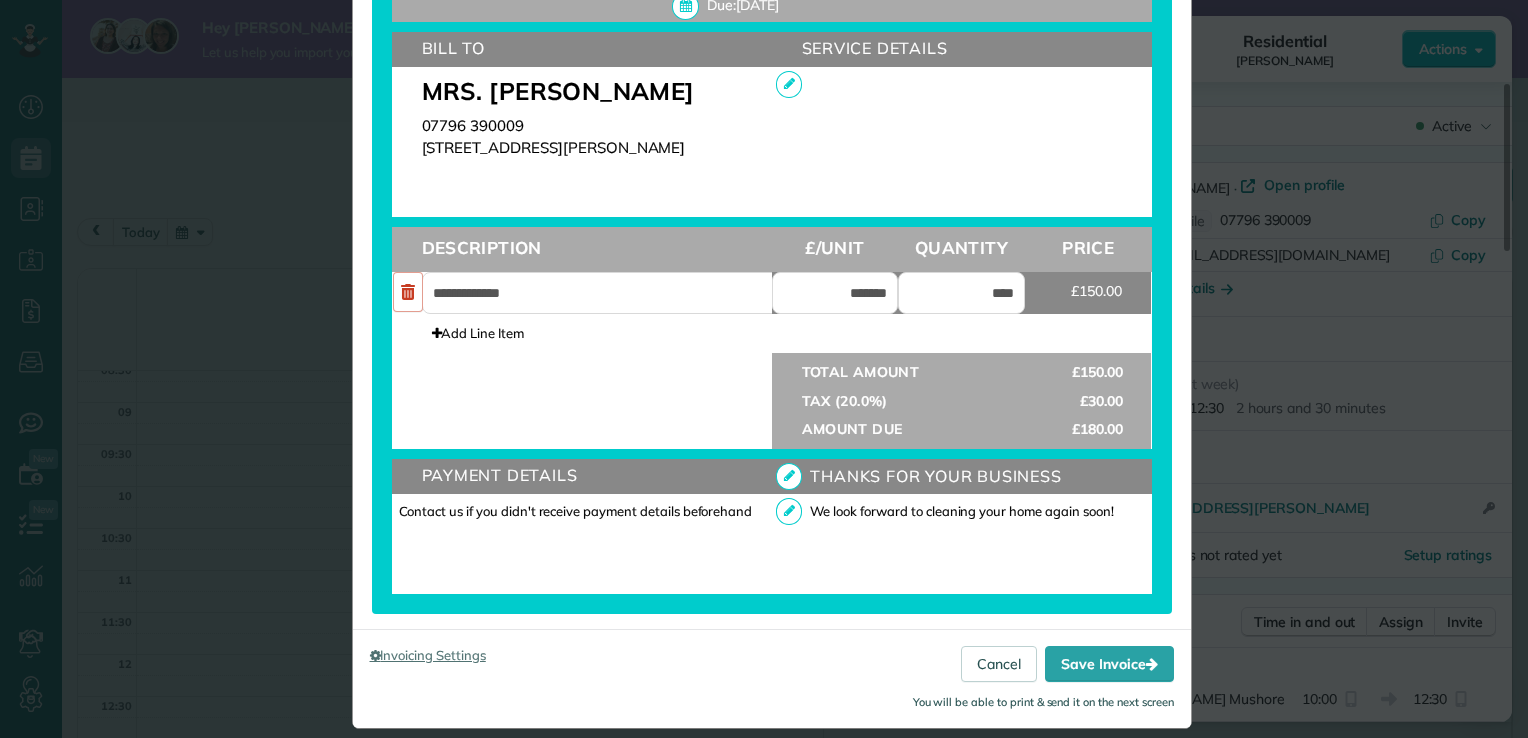 click at bounding box center (789, 476) 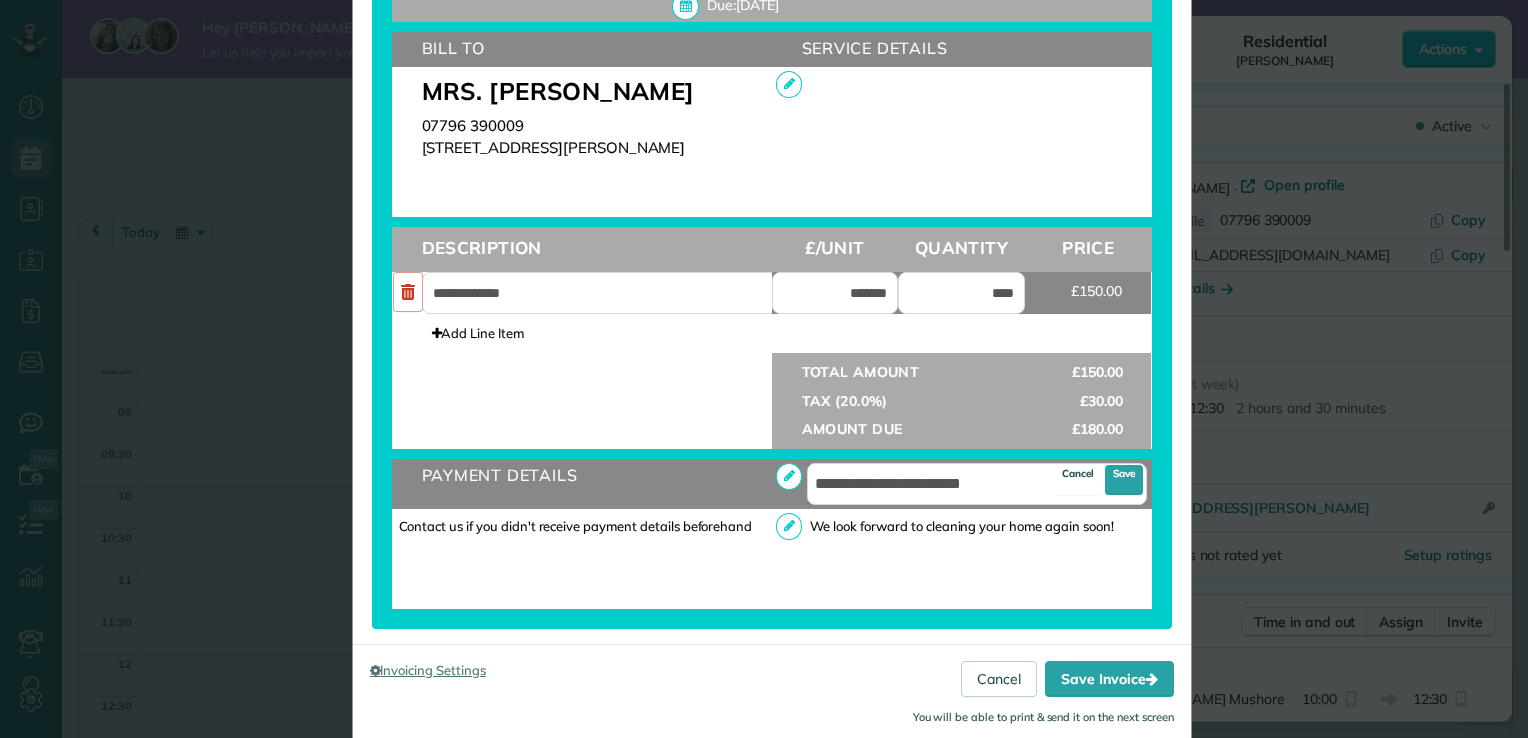 click at bounding box center (789, 476) 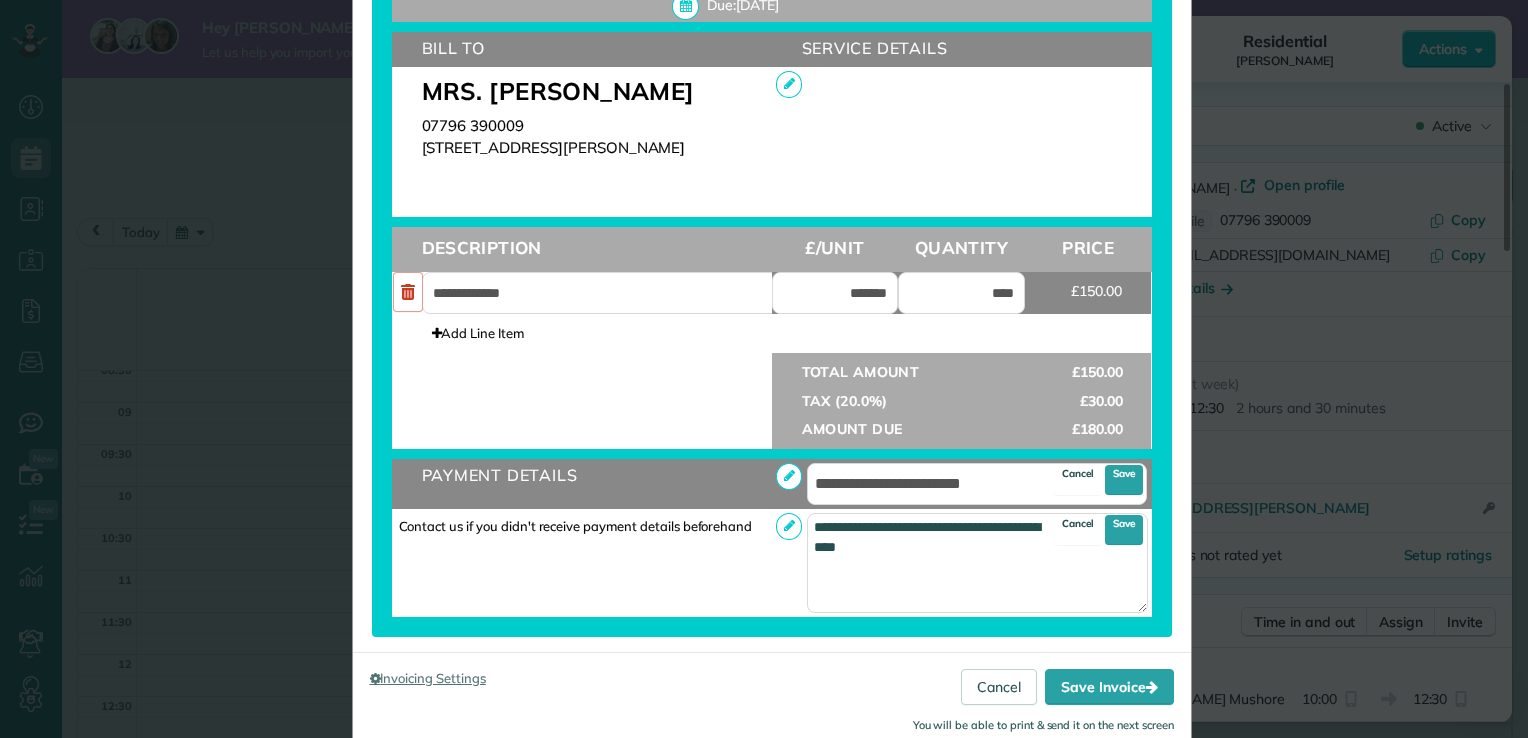 click on "Contact us if you didn't receive payment details beforehand" at bounding box center (582, 563) 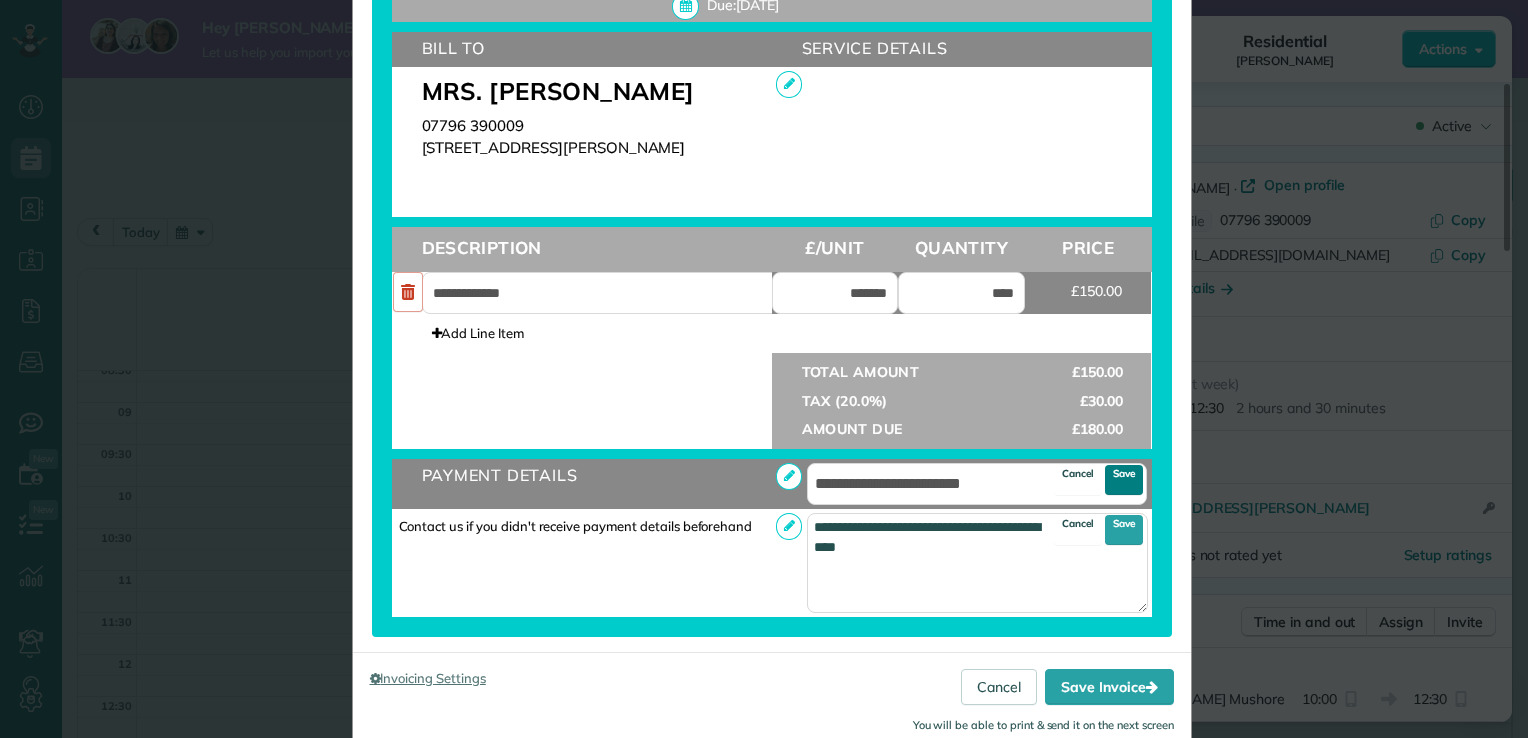 click on "Save" at bounding box center (1124, 480) 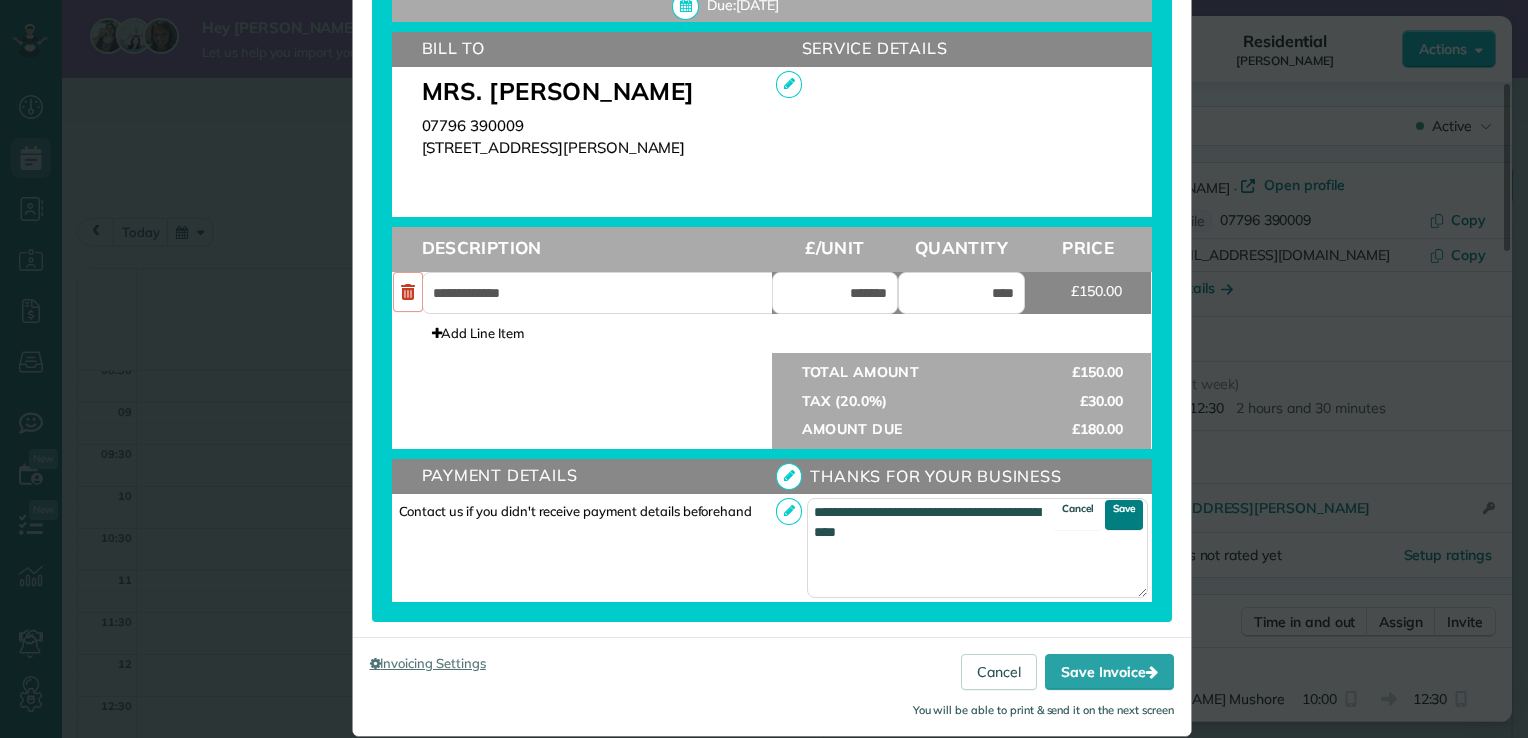 click on "Save" at bounding box center [1124, 515] 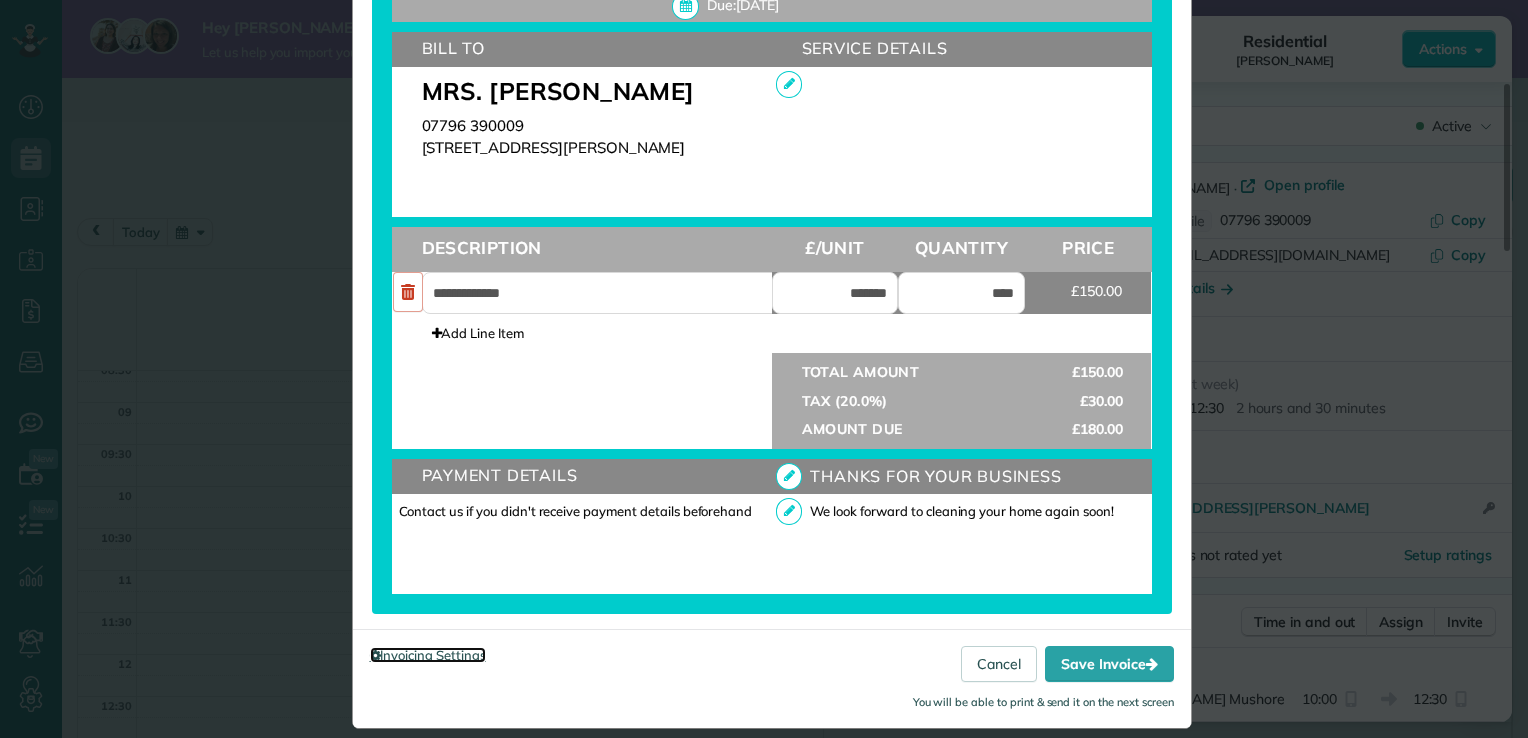 click on "Invoicing Settings" at bounding box center [428, 655] 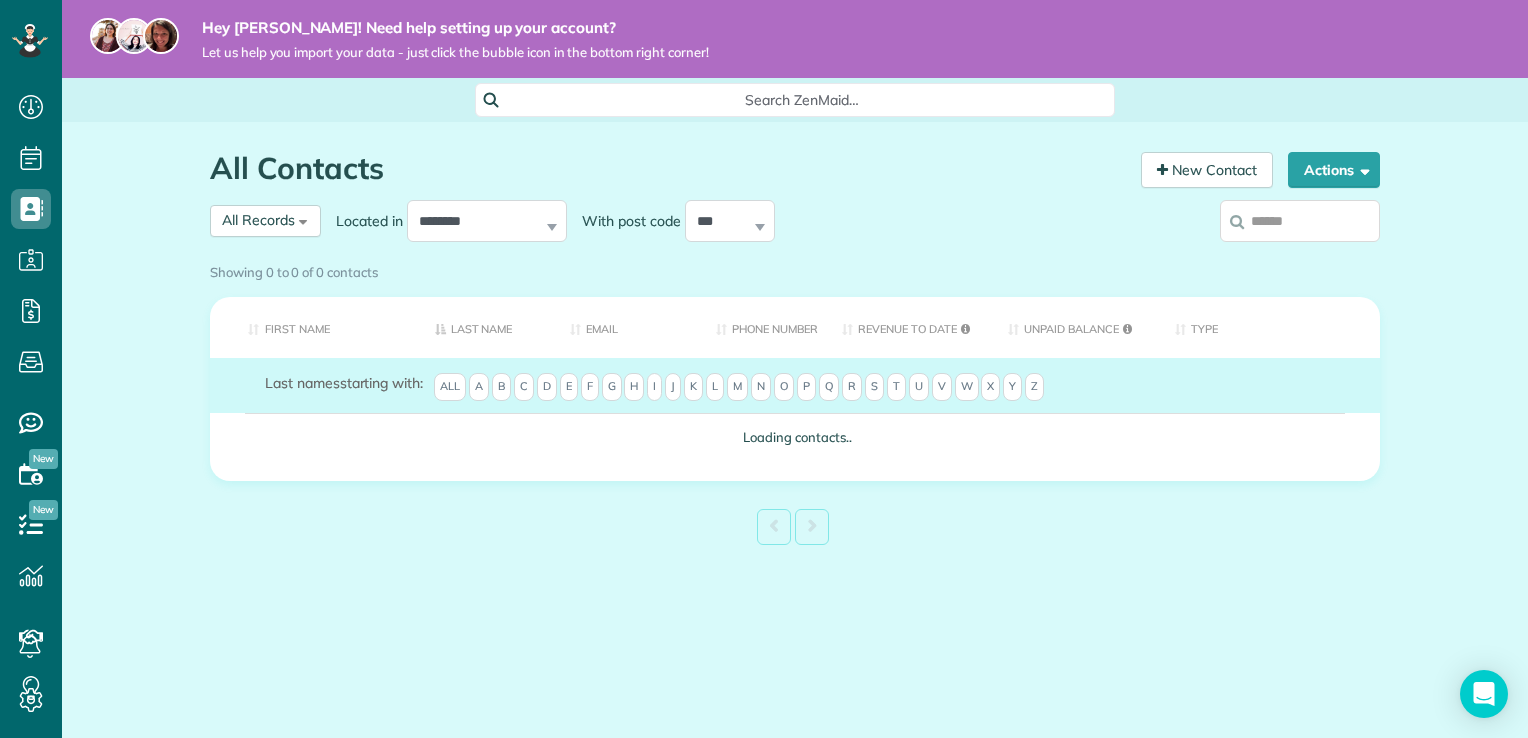 scroll, scrollTop: 0, scrollLeft: 0, axis: both 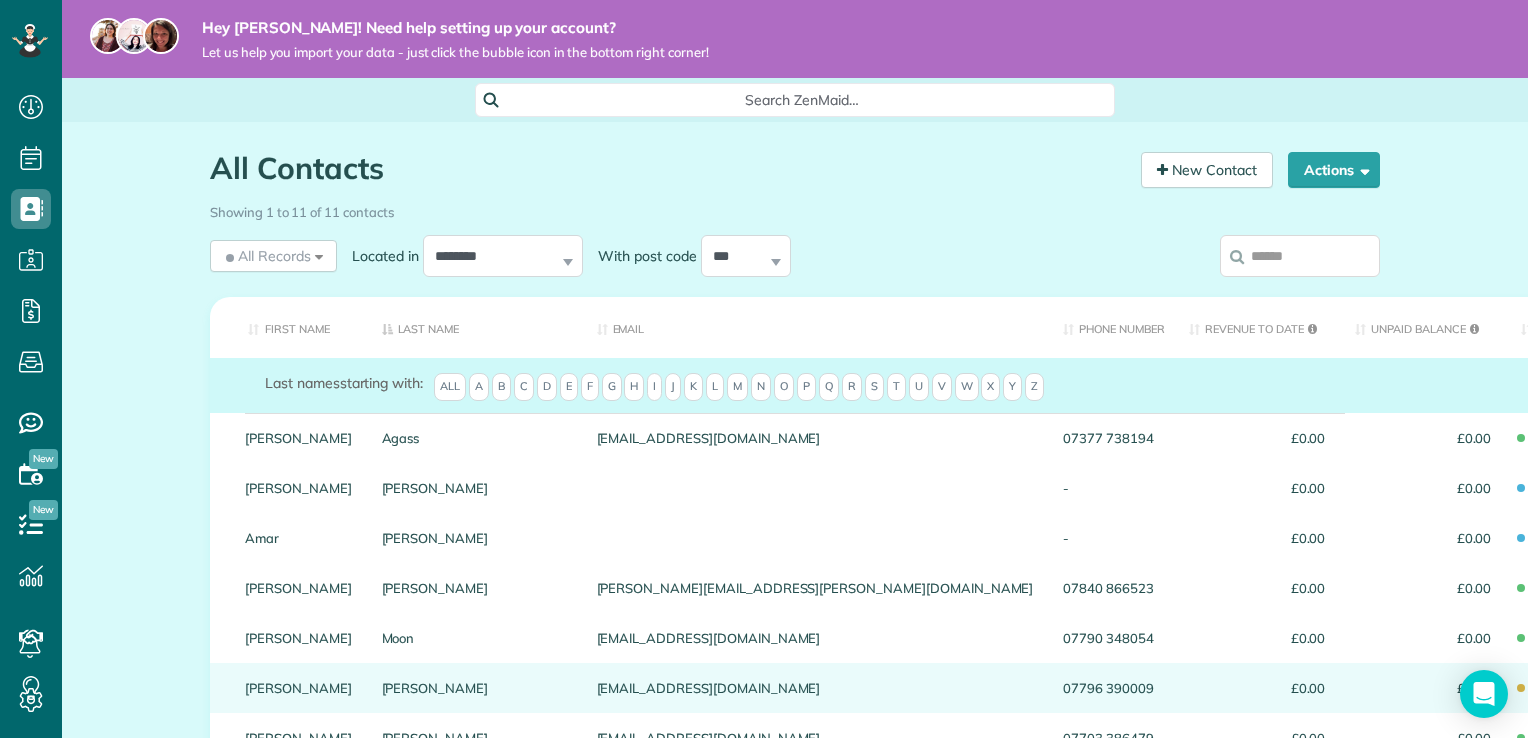click on "[EMAIL_ADDRESS][DOMAIN_NAME]" at bounding box center (815, 688) 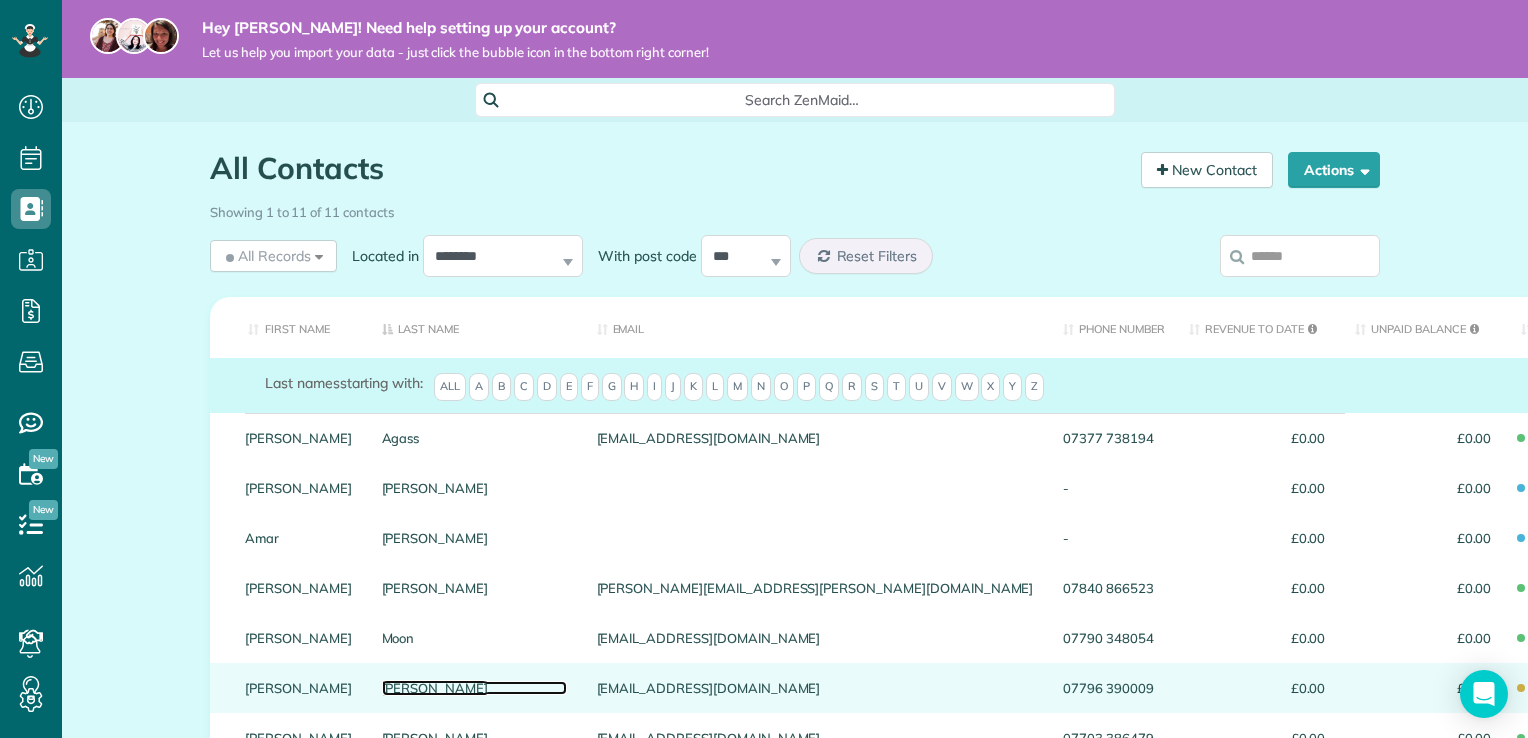 click on "Newman" at bounding box center (474, 688) 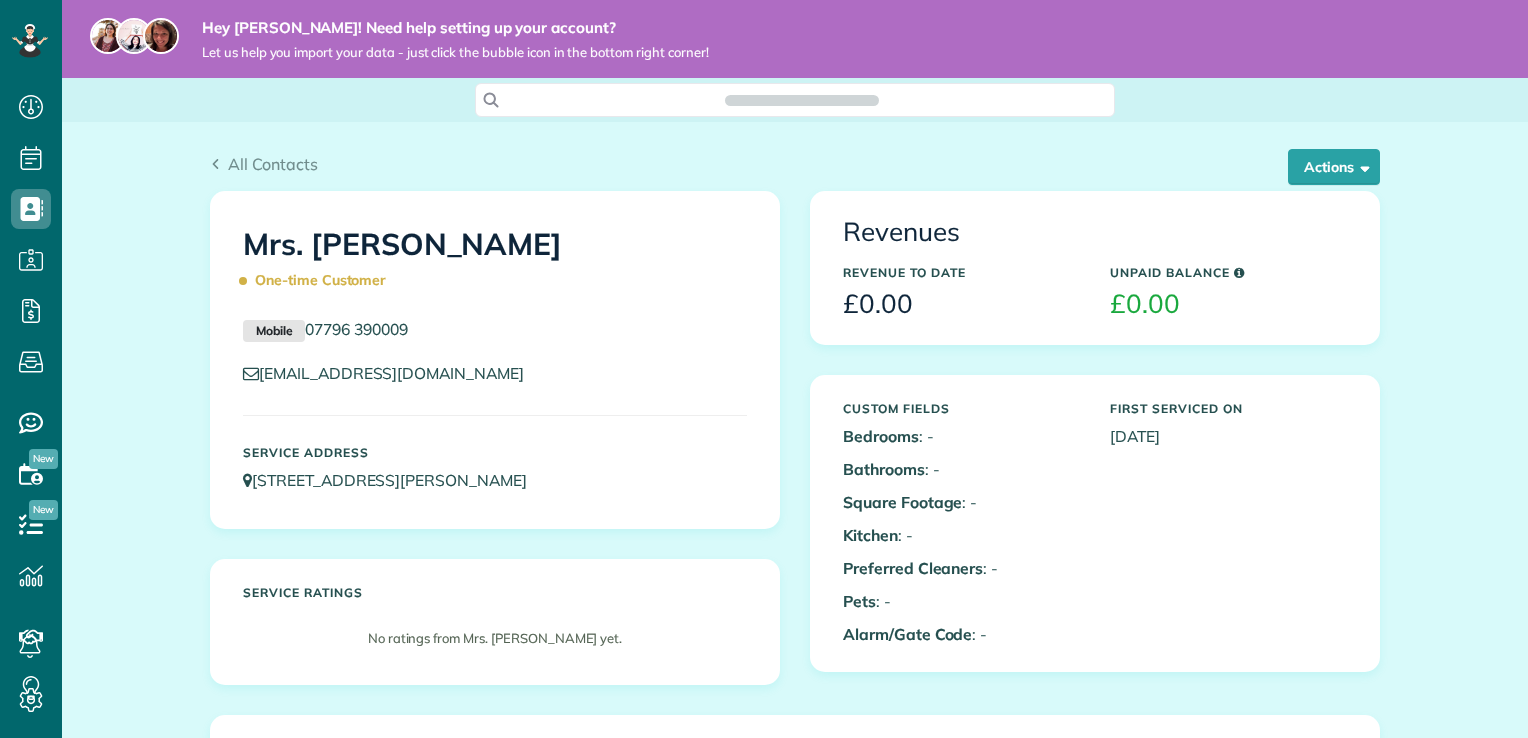 scroll, scrollTop: 0, scrollLeft: 0, axis: both 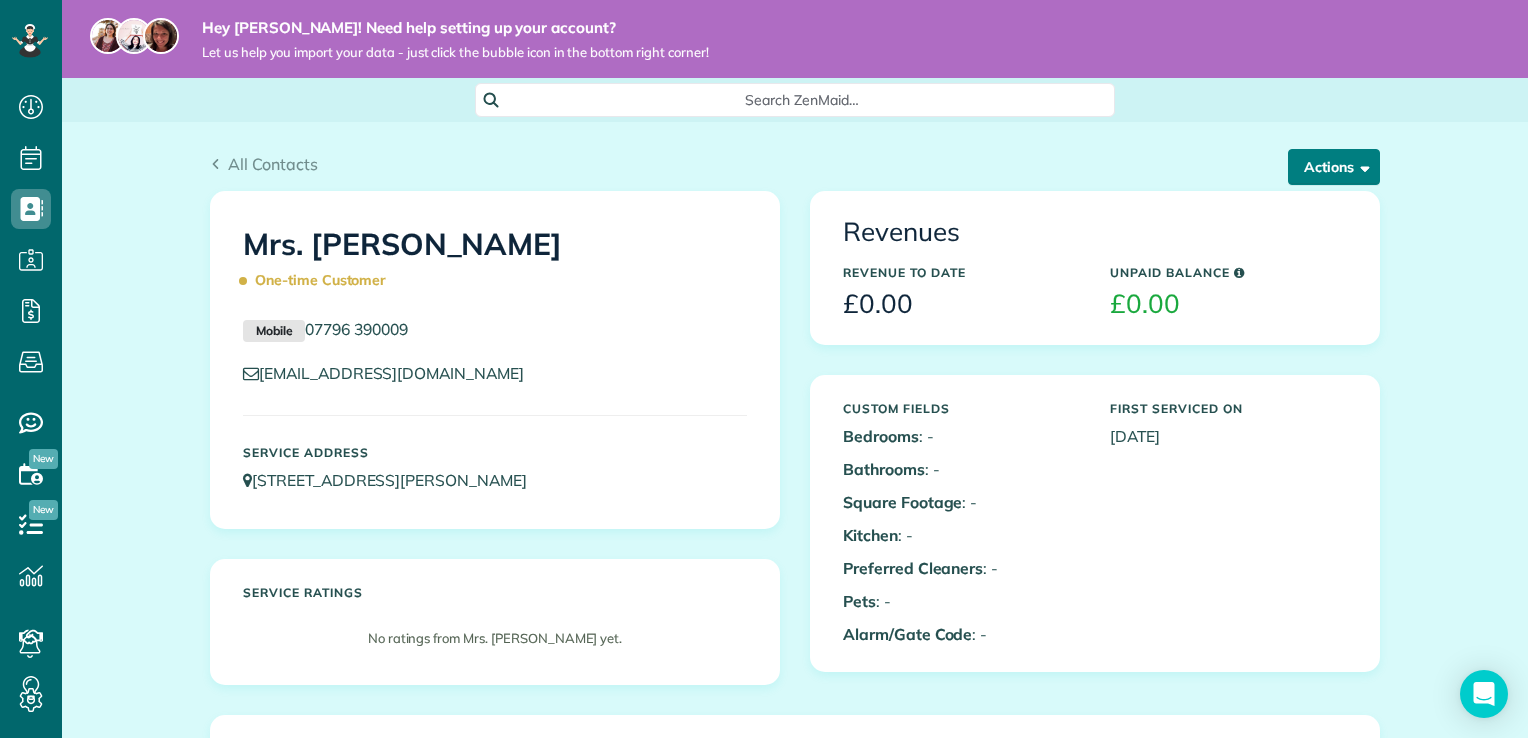click on "Actions" at bounding box center (1334, 167) 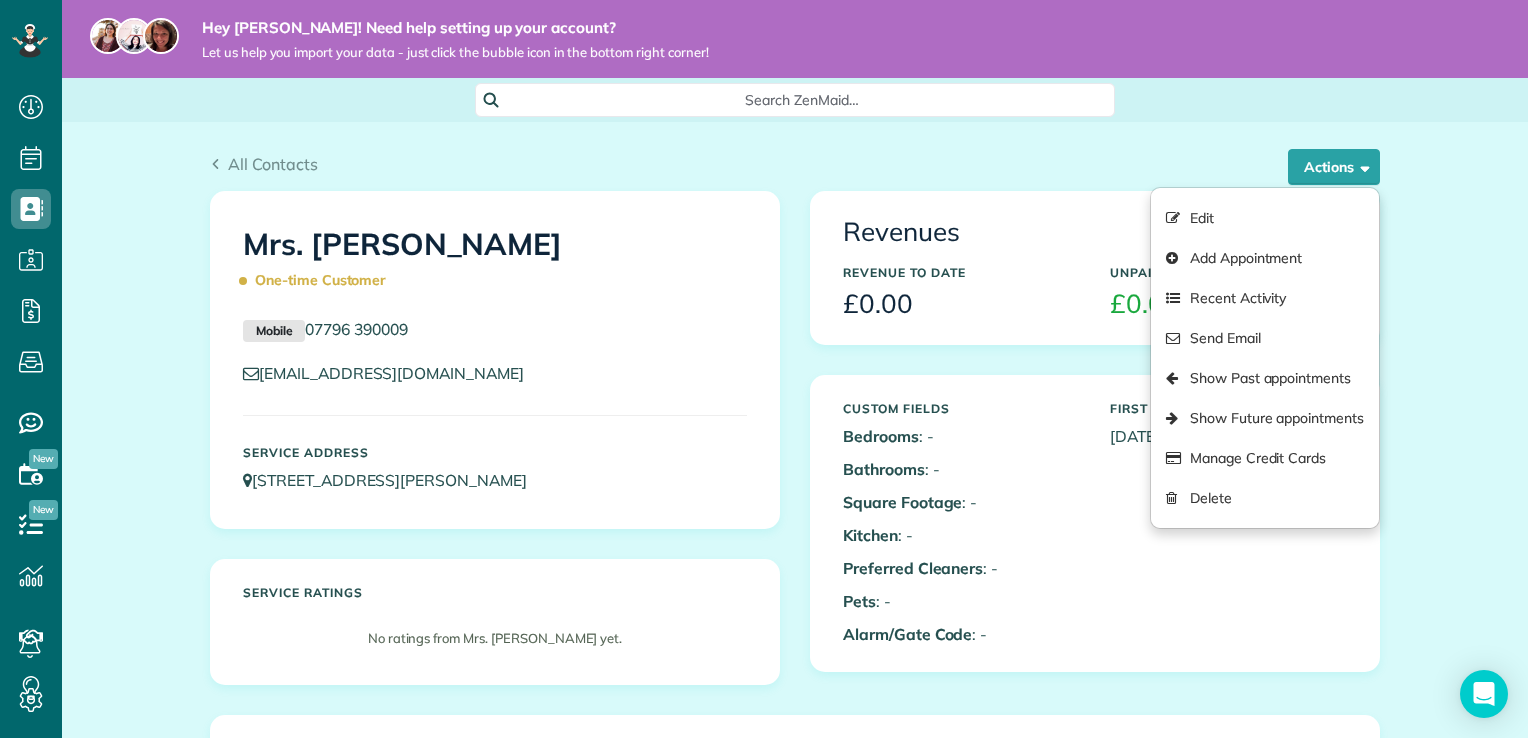 click on "All Contacts
Actions
Edit
Add Appointment
Recent Activity
Send Email
Show Past appointments
Show Future appointments
Manage Credit Cards
Delete" at bounding box center [795, 156] 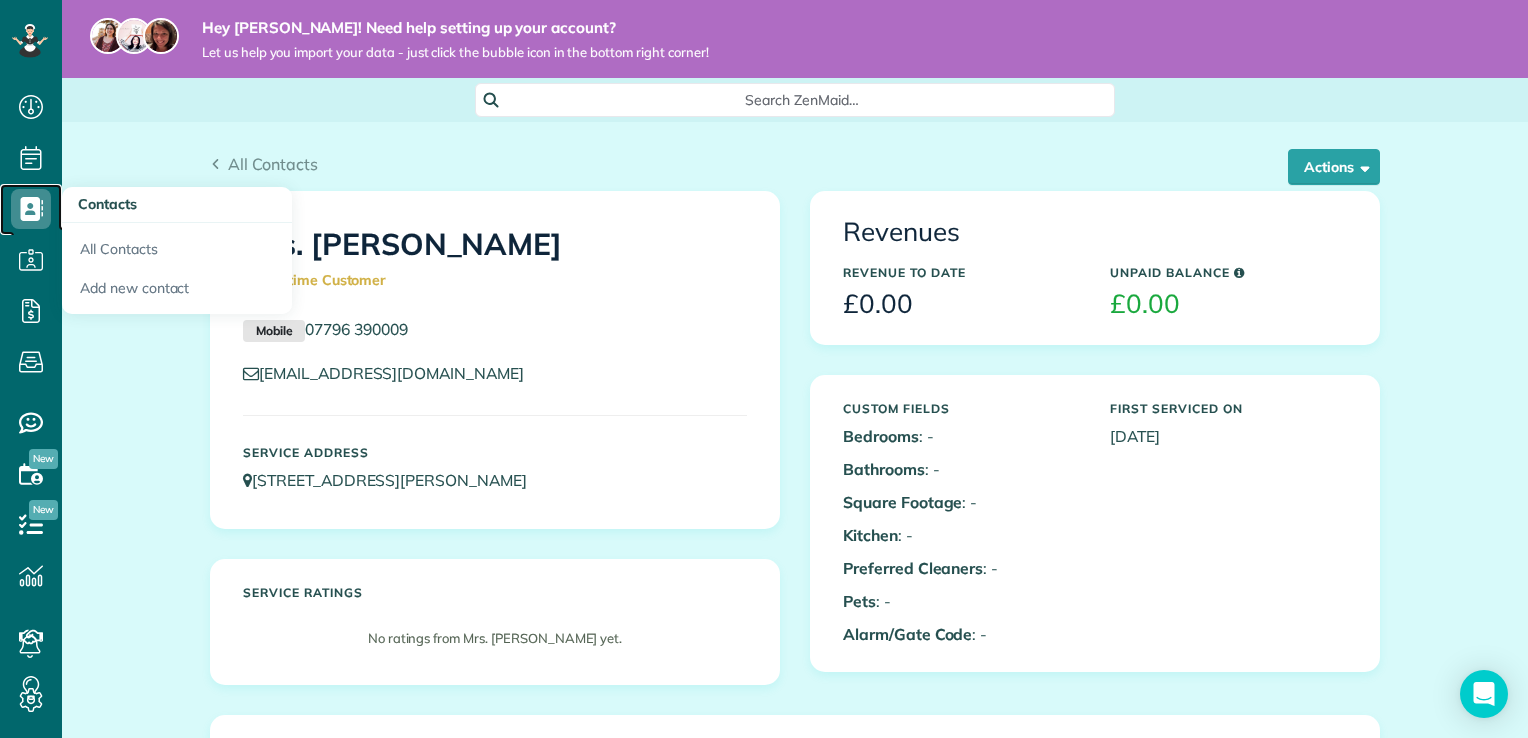 click 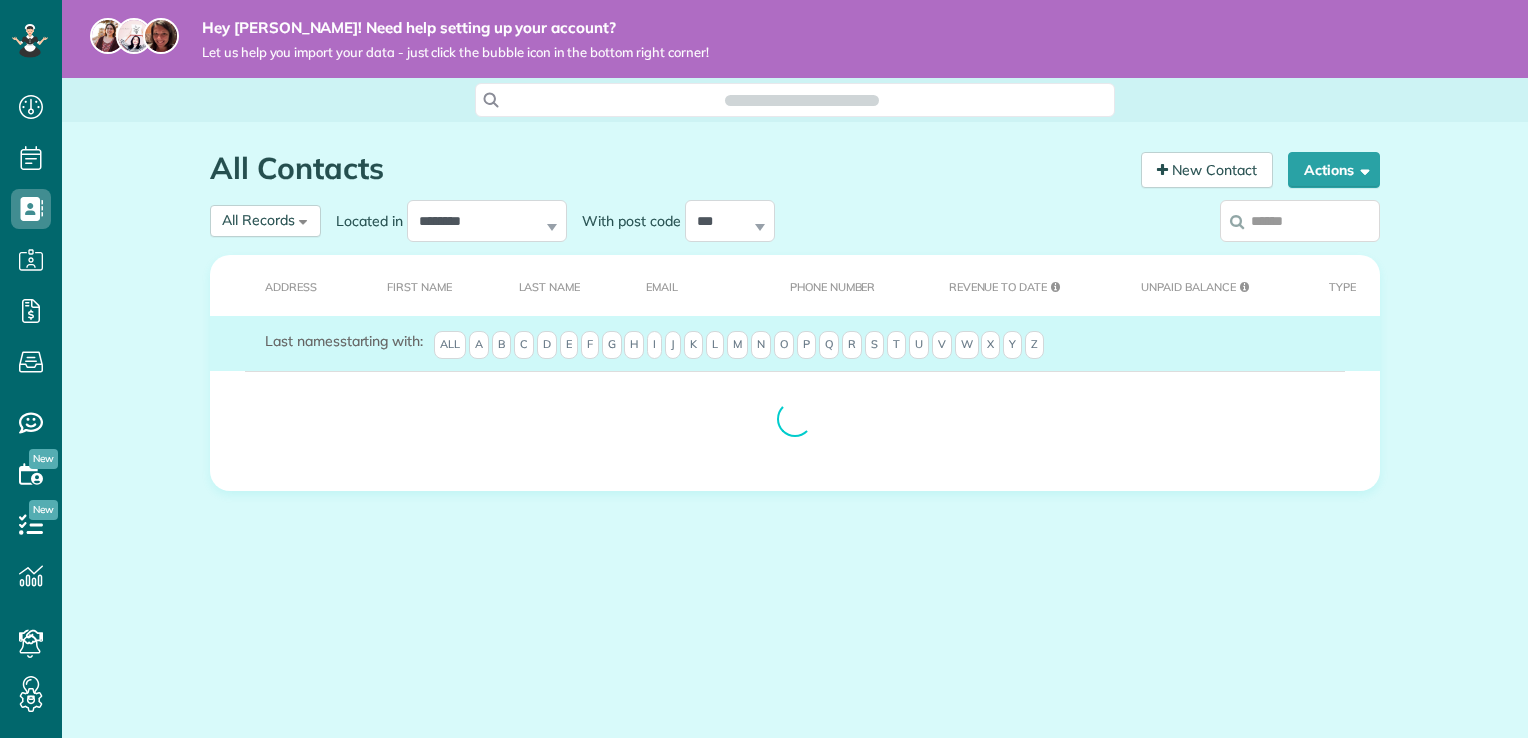 scroll, scrollTop: 0, scrollLeft: 0, axis: both 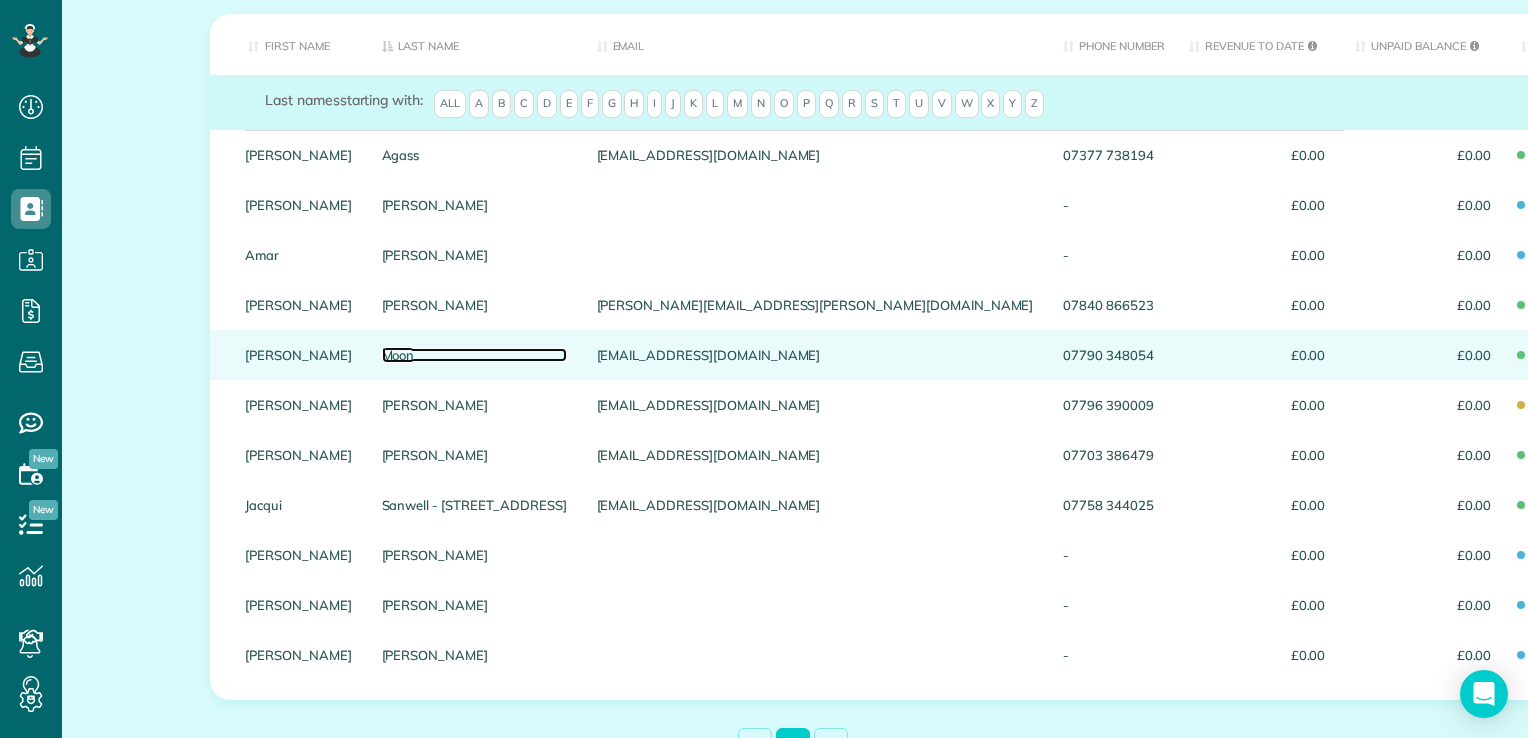 click on "Moon" at bounding box center [474, 355] 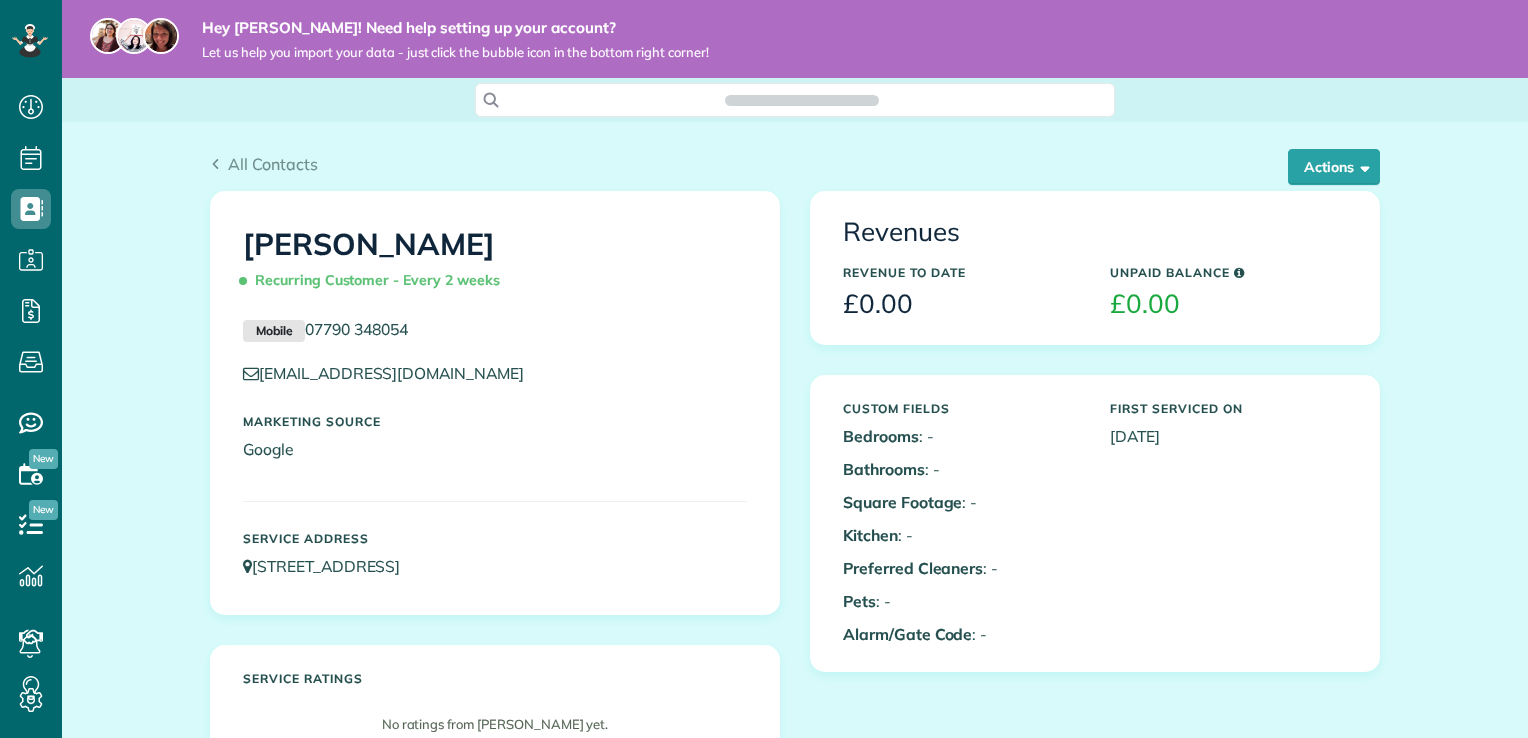 scroll, scrollTop: 0, scrollLeft: 0, axis: both 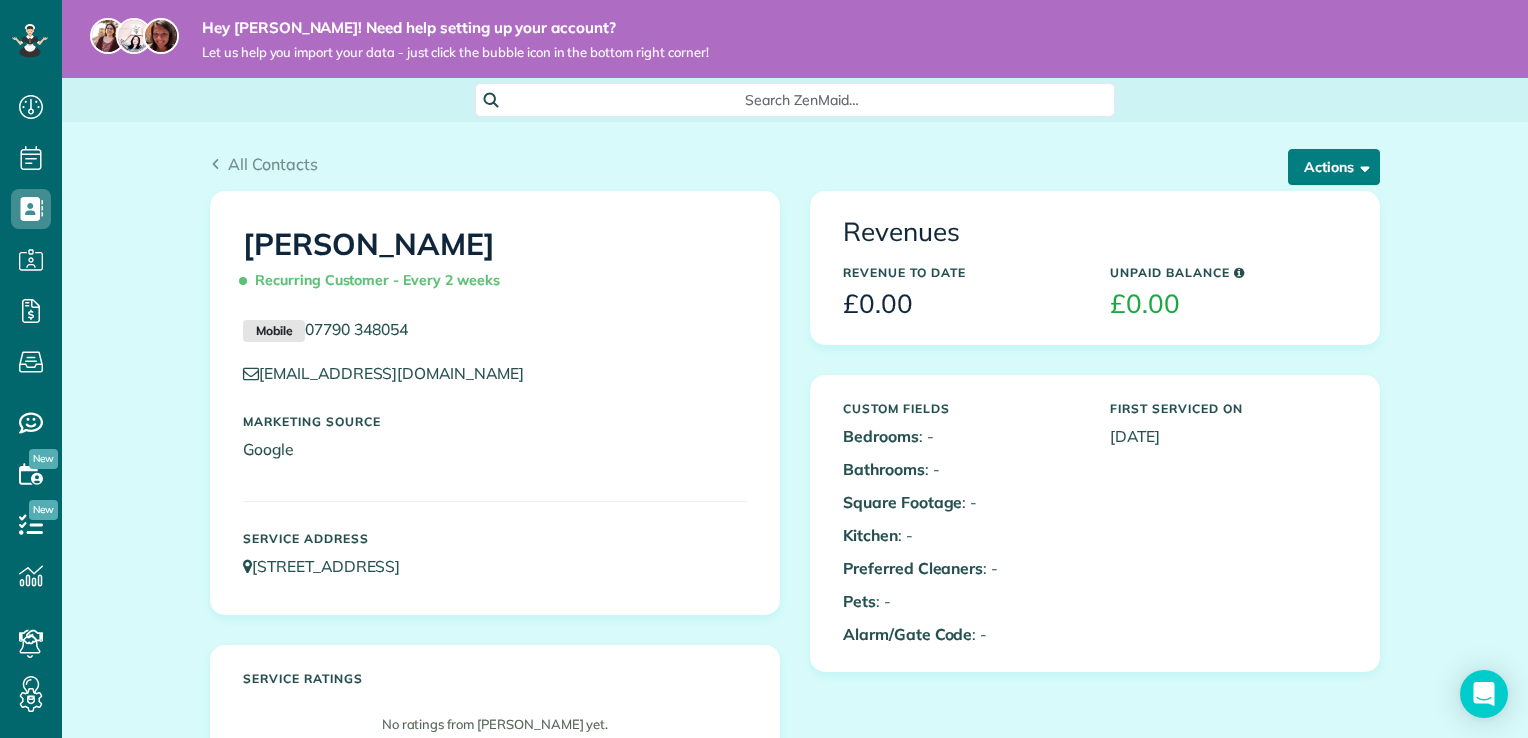 click at bounding box center [1361, 166] 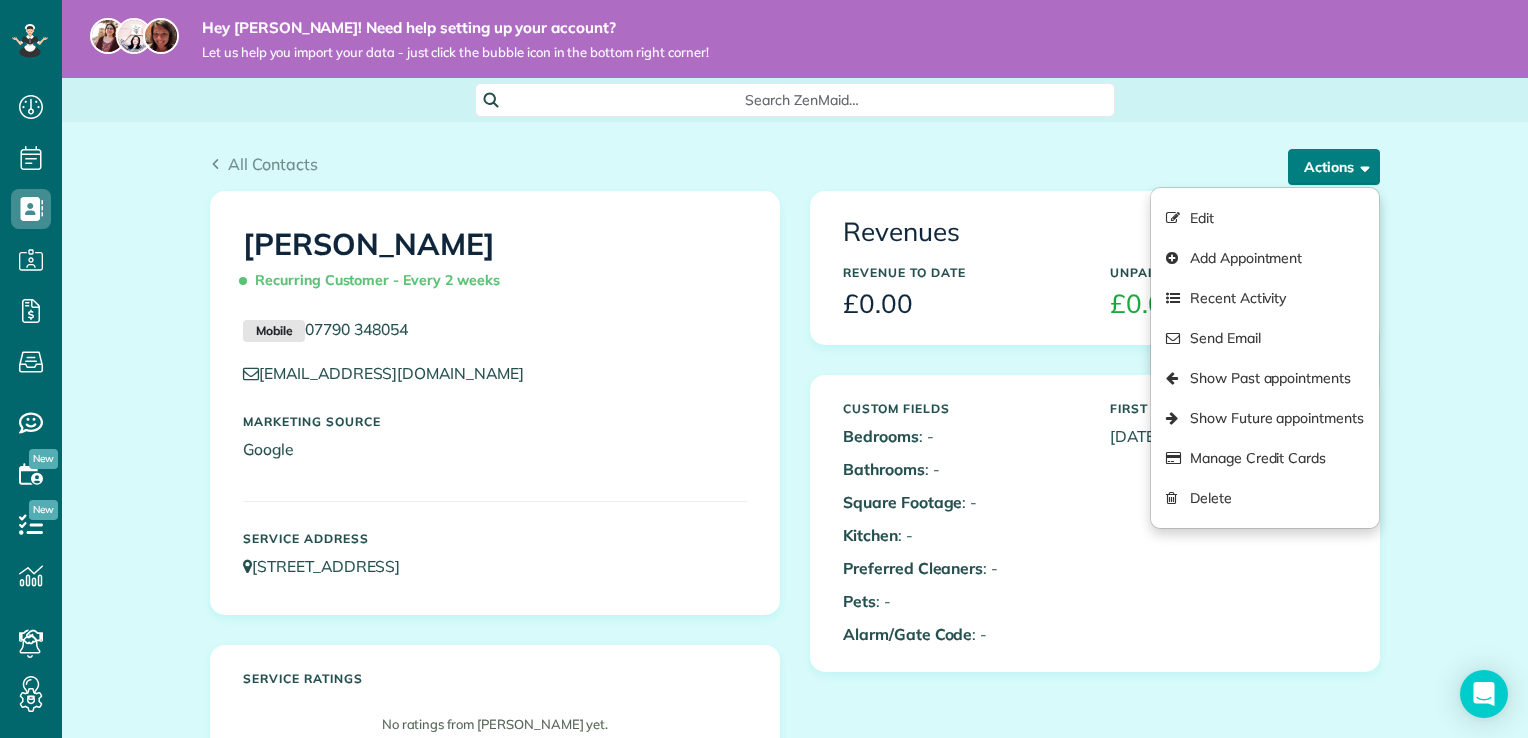 click at bounding box center (1361, 166) 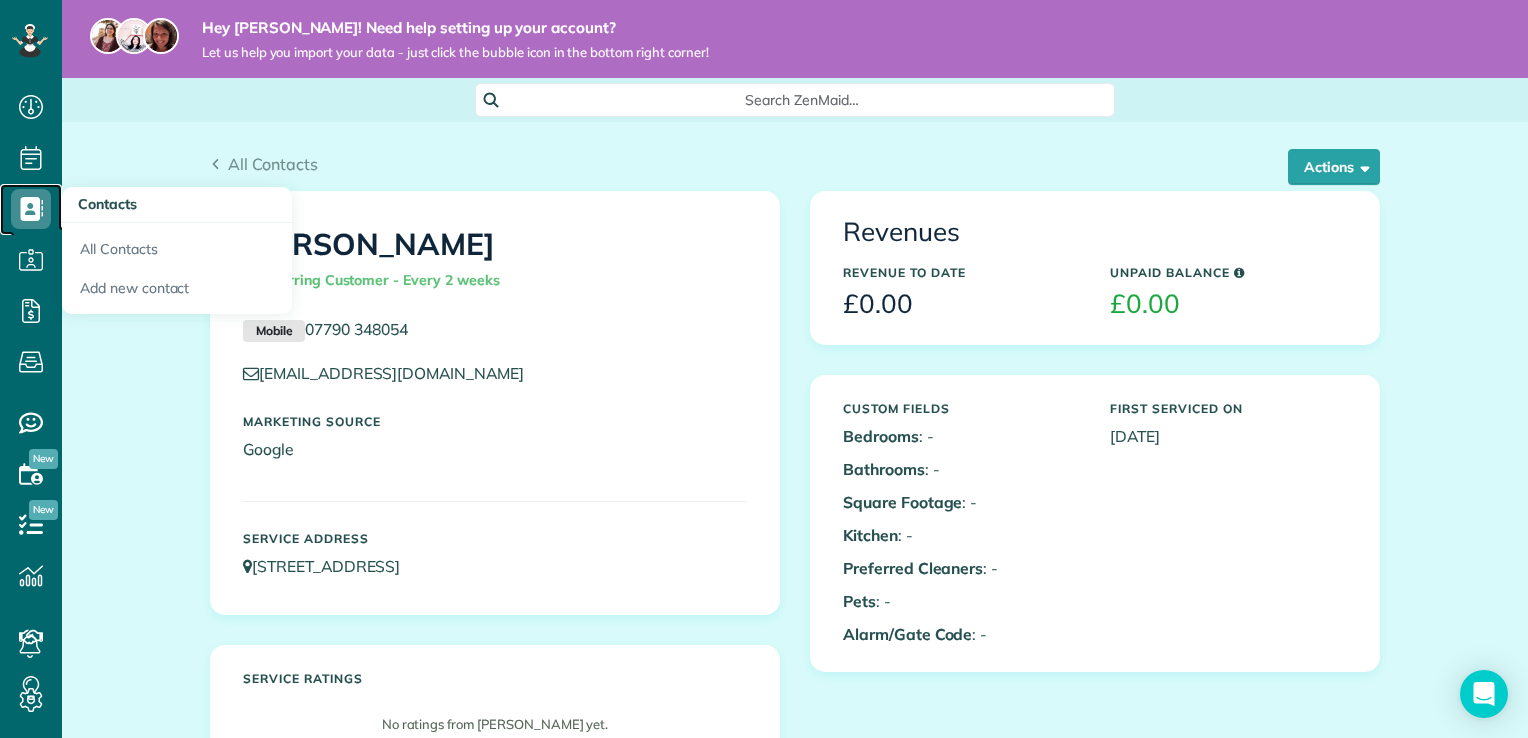 click 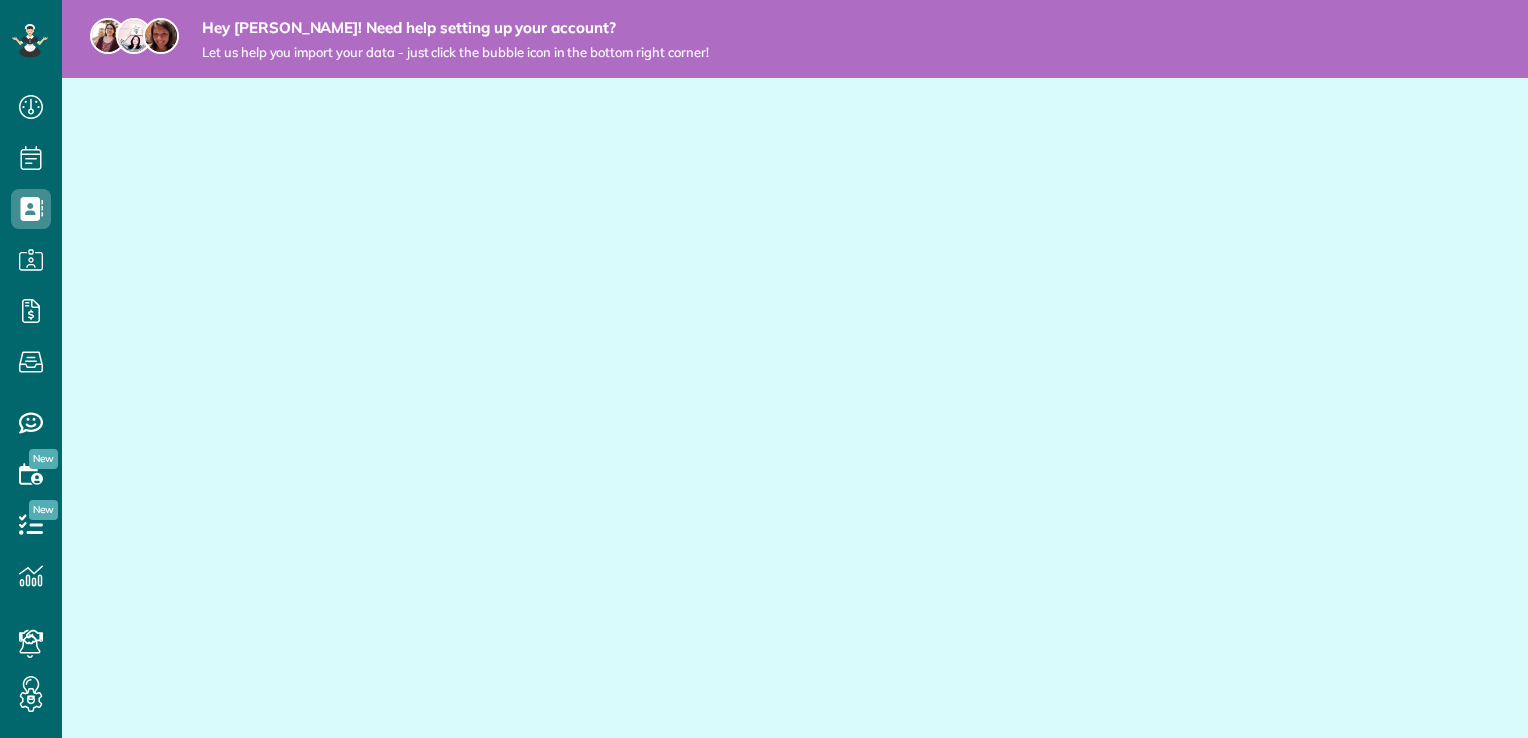 scroll, scrollTop: 0, scrollLeft: 0, axis: both 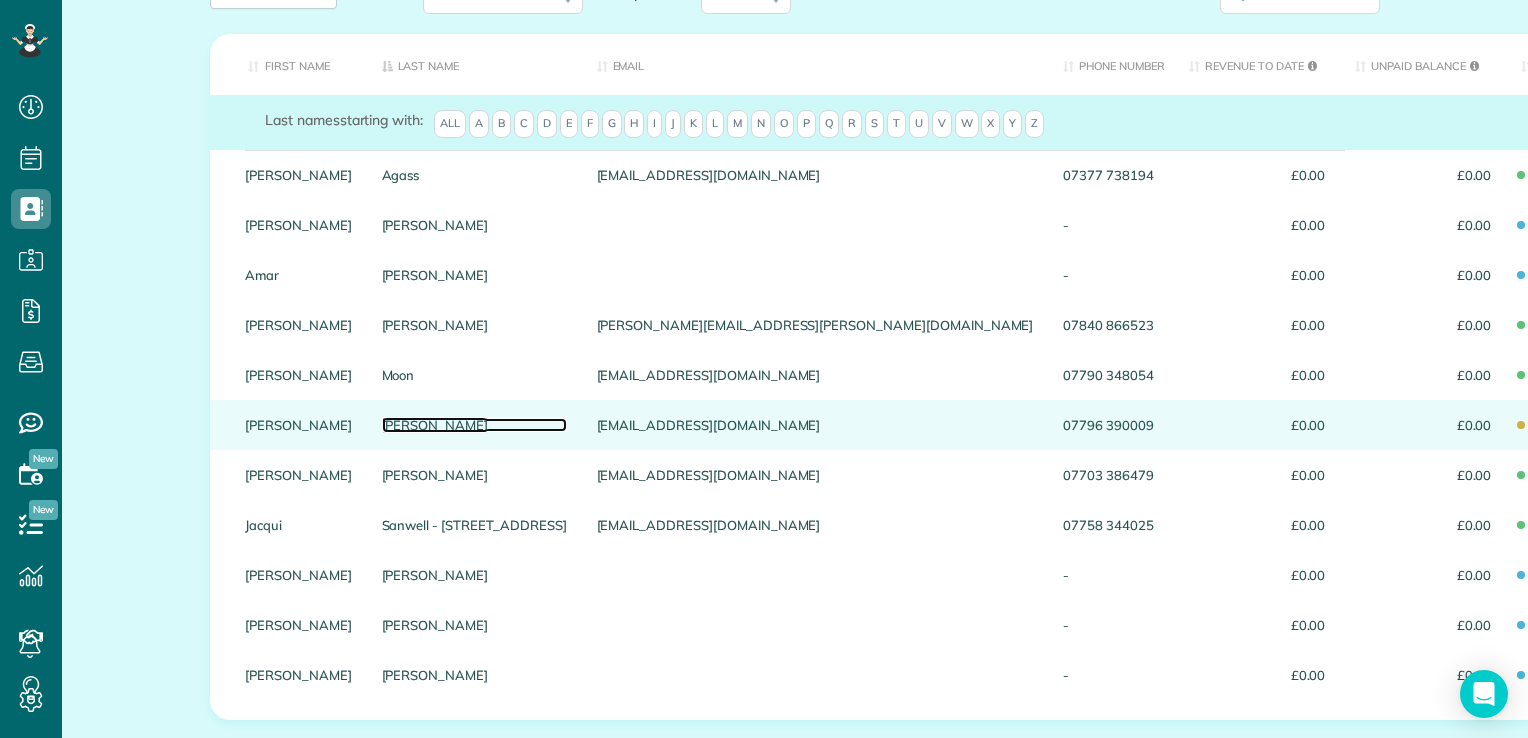 click on "[PERSON_NAME]" at bounding box center [474, 425] 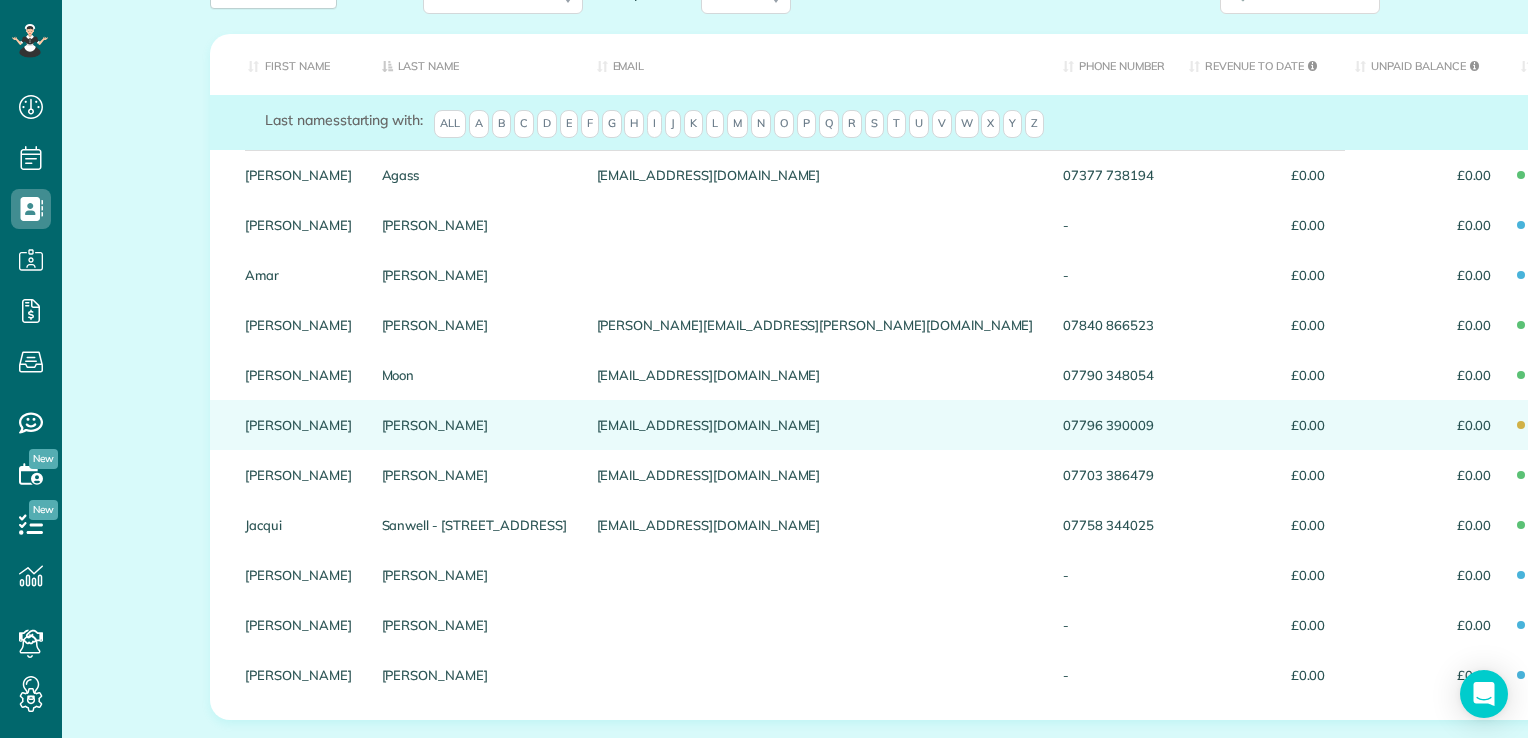 scroll, scrollTop: 184, scrollLeft: 0, axis: vertical 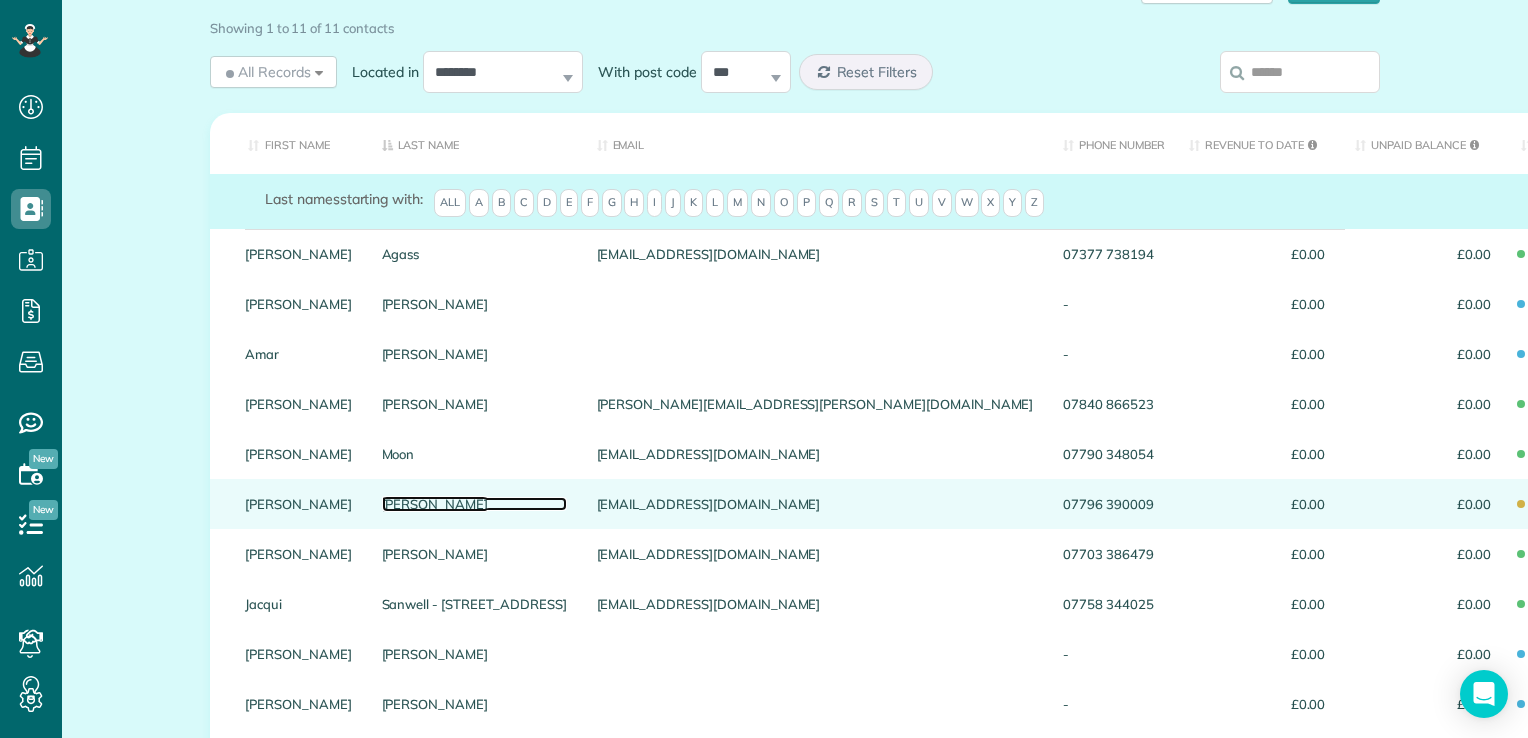 click on "Newman" at bounding box center (474, 504) 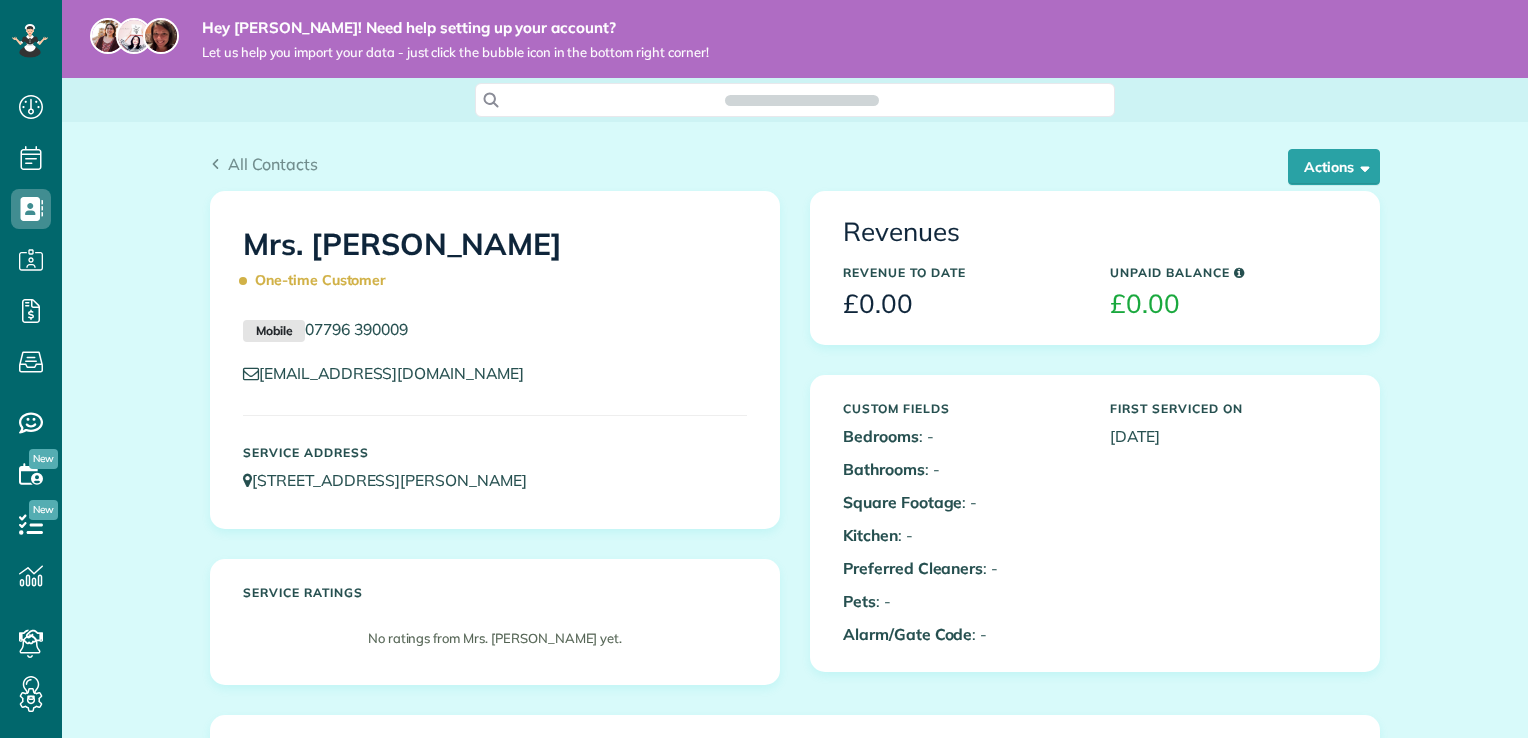 scroll, scrollTop: 0, scrollLeft: 0, axis: both 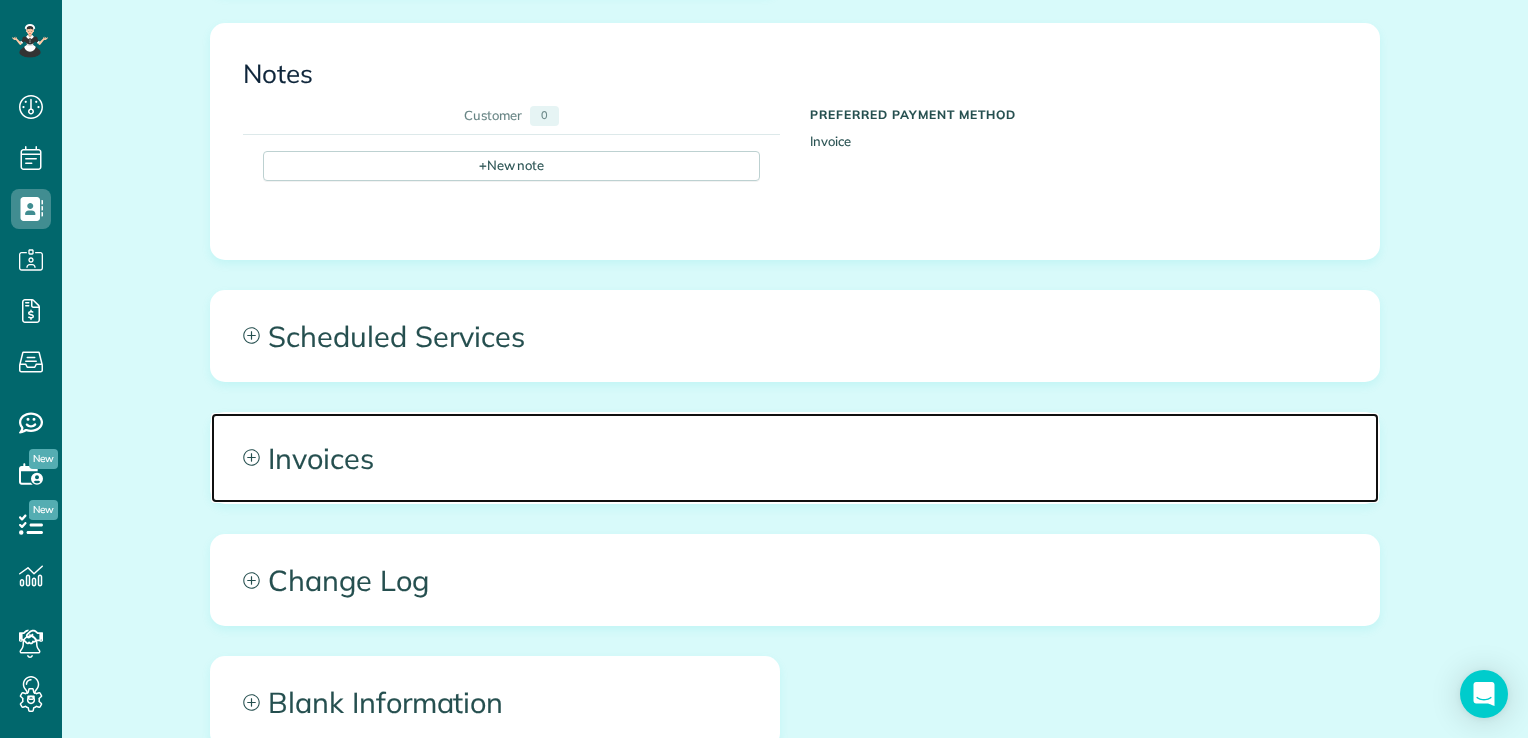 click on "Invoices" at bounding box center [795, 458] 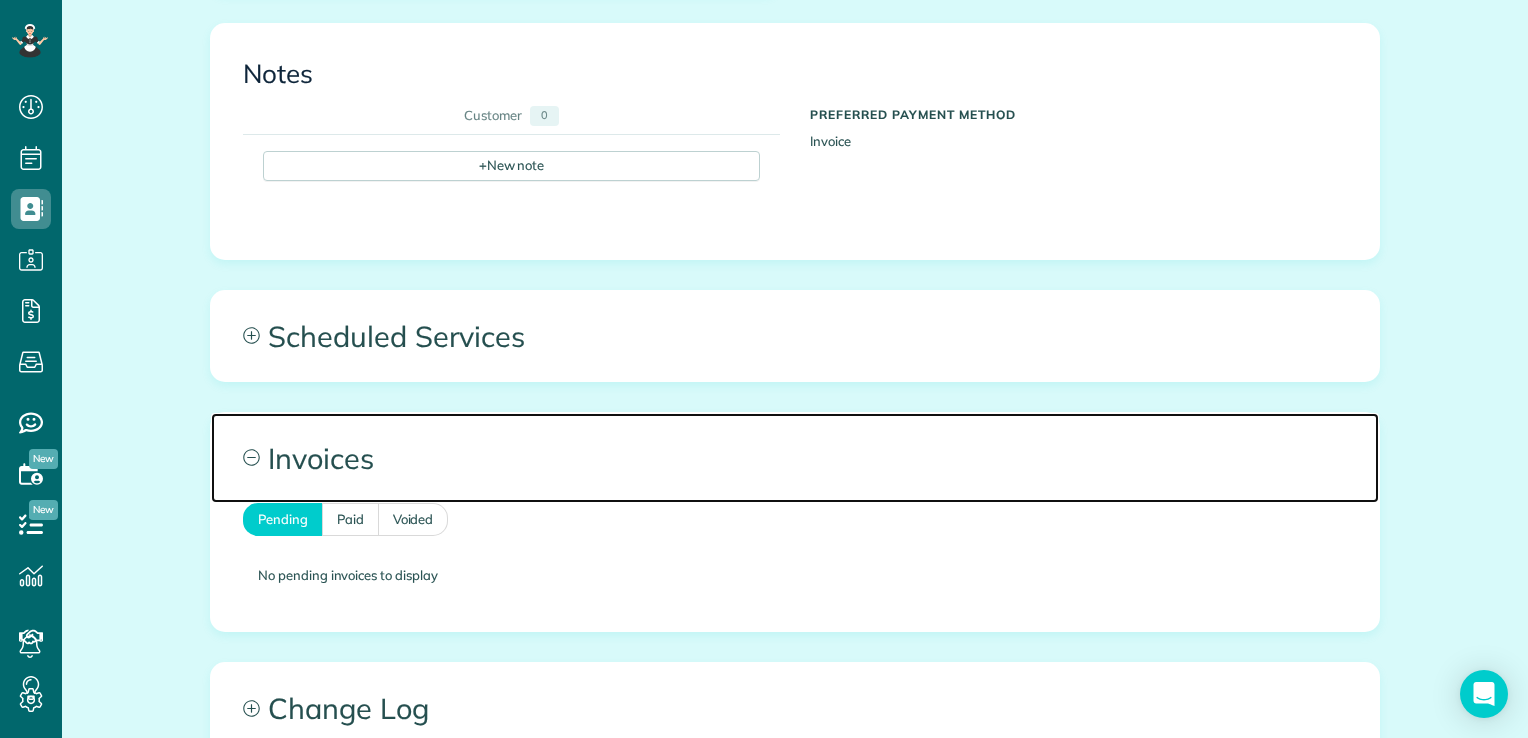 click on "Invoices" at bounding box center [795, 458] 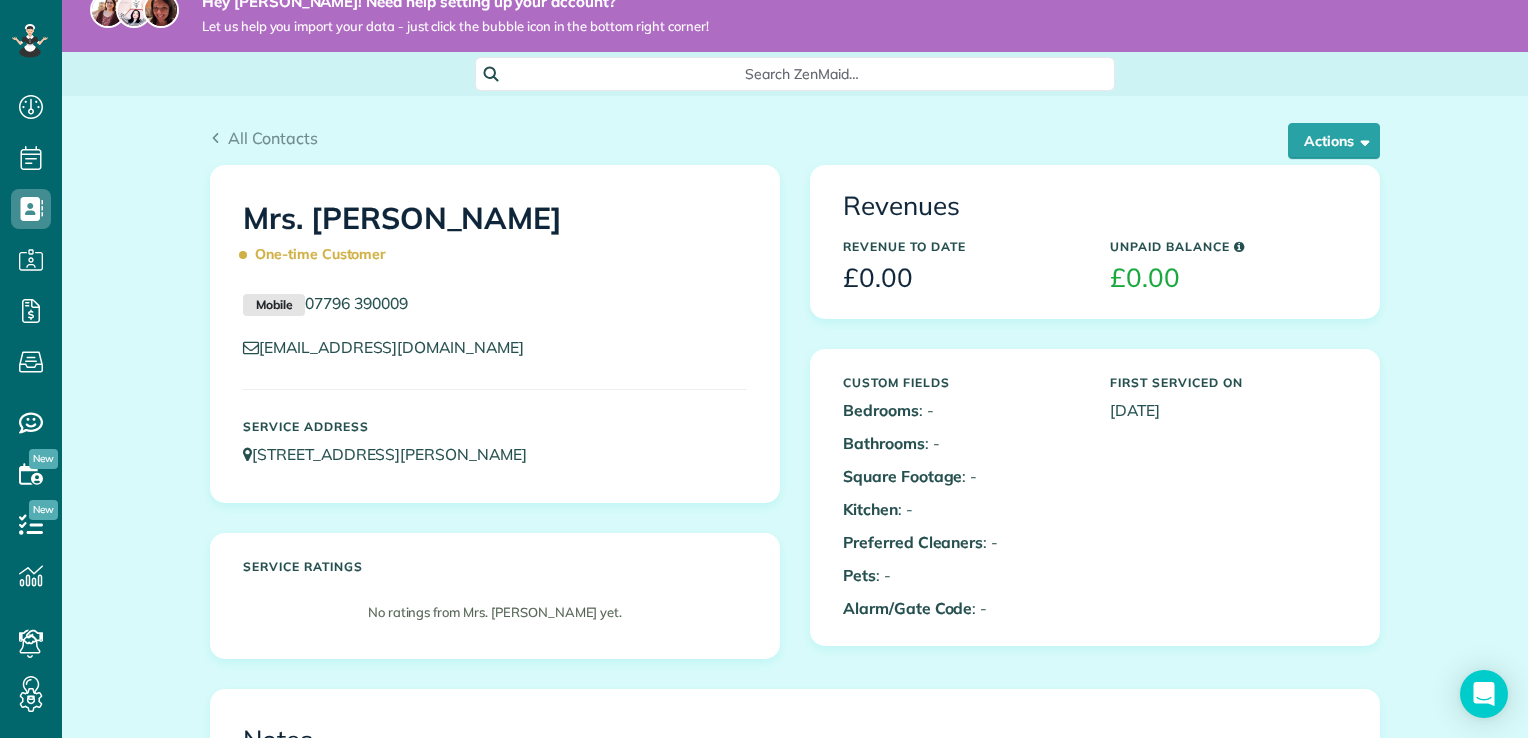 scroll, scrollTop: 25, scrollLeft: 0, axis: vertical 